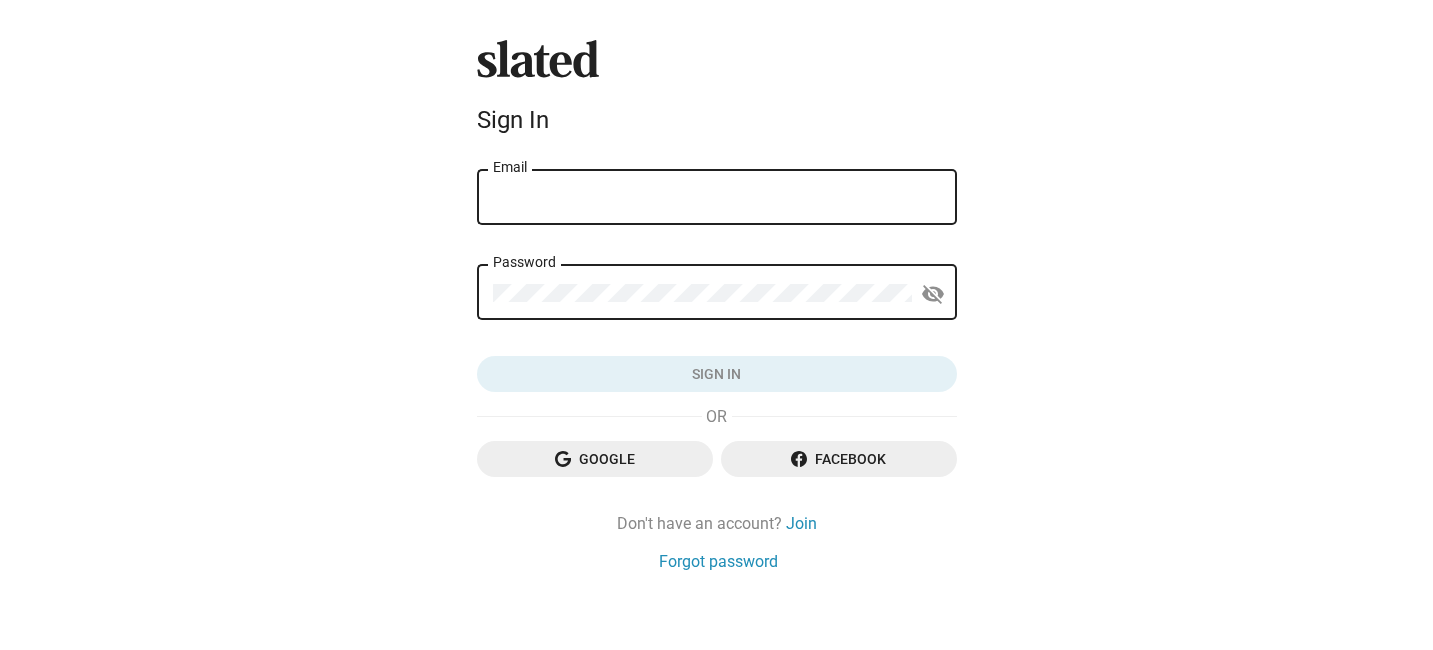 scroll, scrollTop: 0, scrollLeft: 0, axis: both 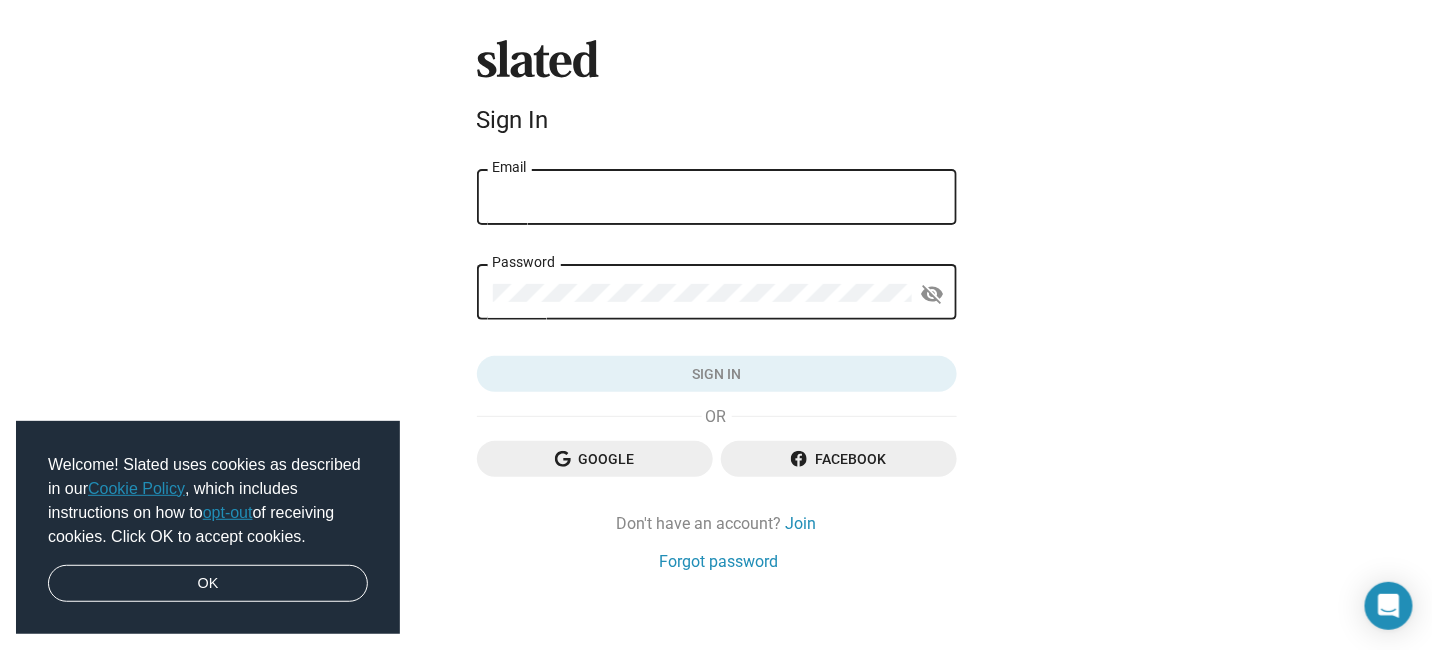 click on "Email" at bounding box center (717, 198) 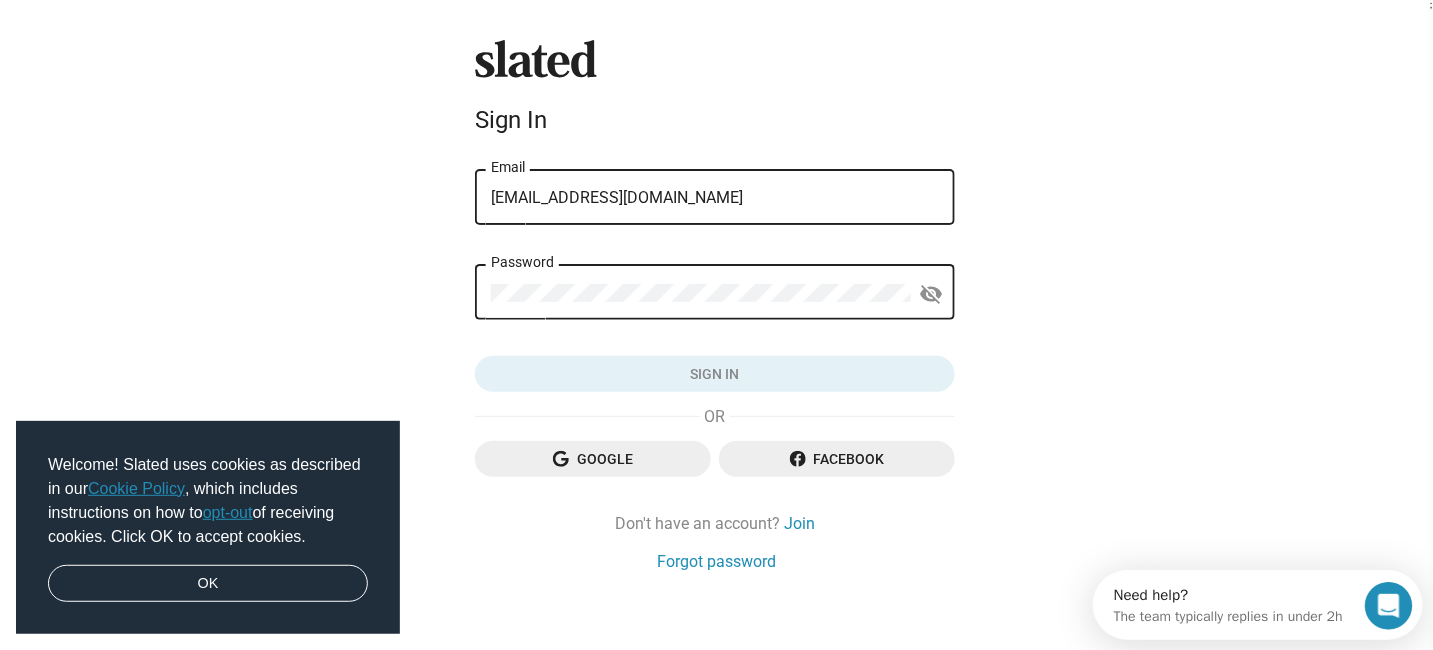 scroll, scrollTop: 0, scrollLeft: 0, axis: both 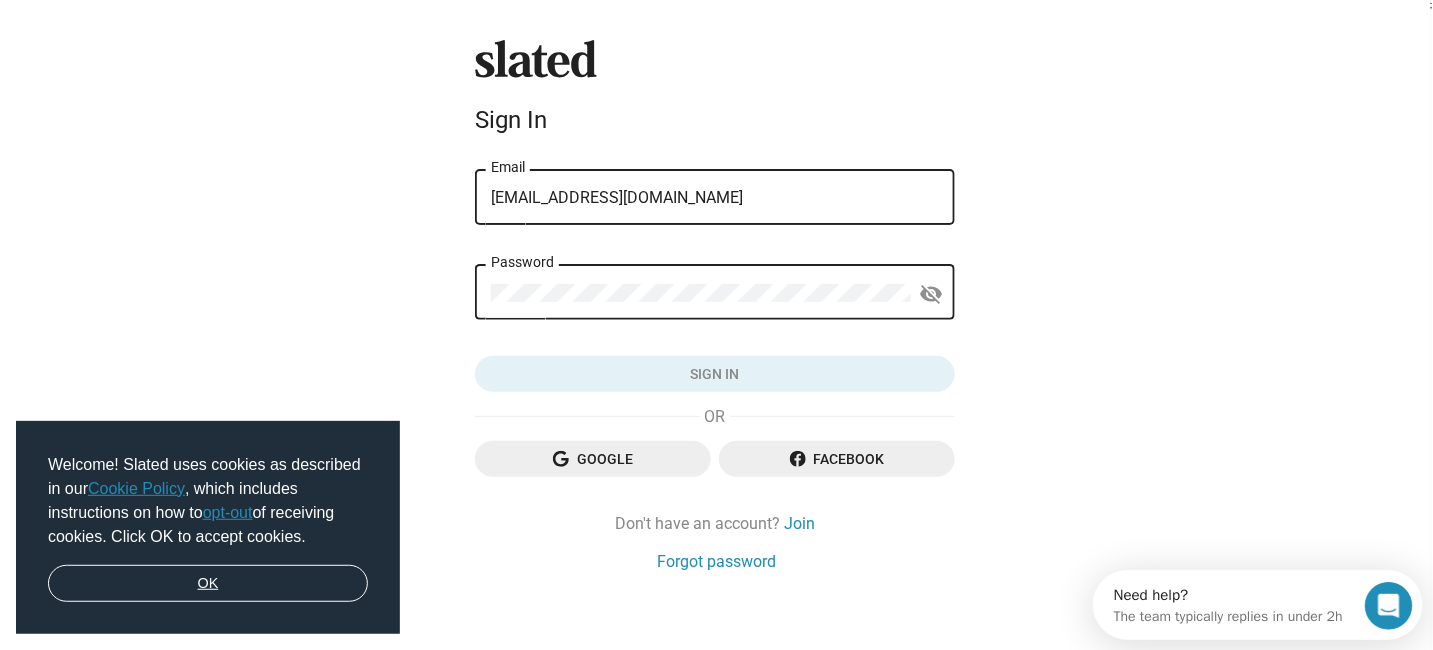 drag, startPoint x: 219, startPoint y: 582, endPoint x: 375, endPoint y: 461, distance: 197.42593 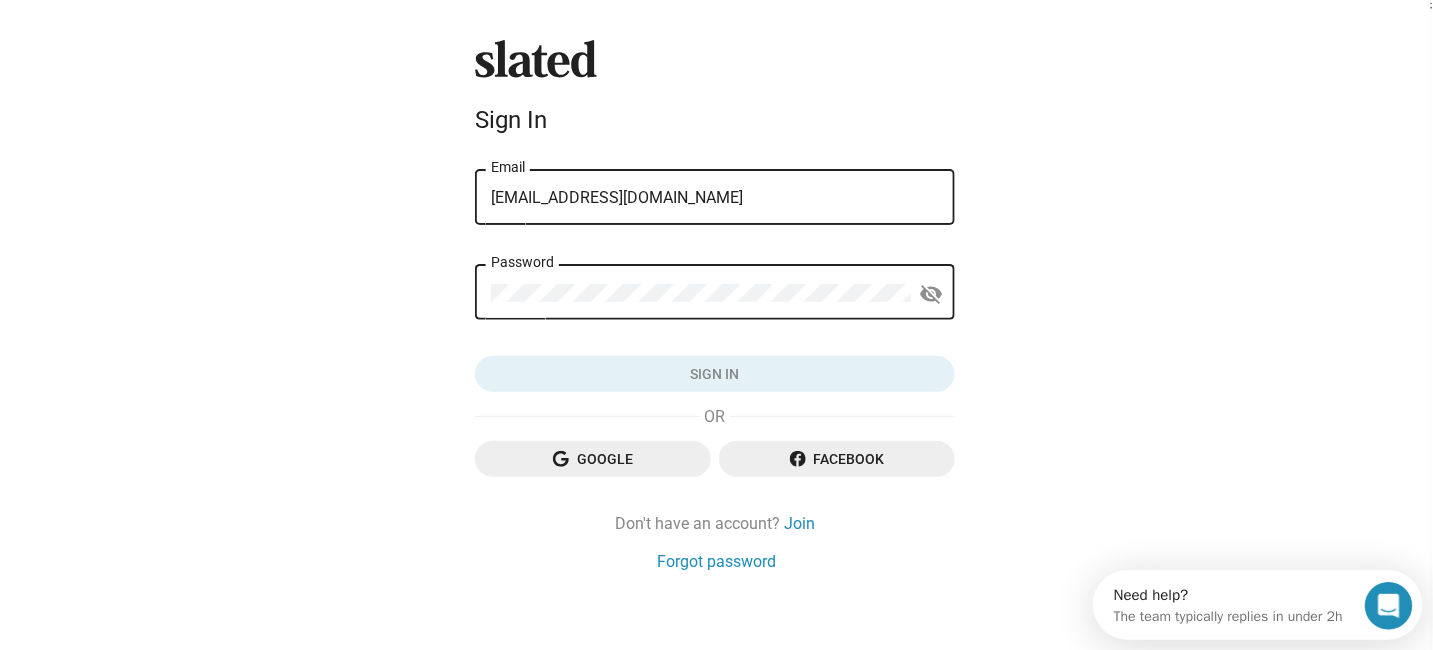 click on "Password" 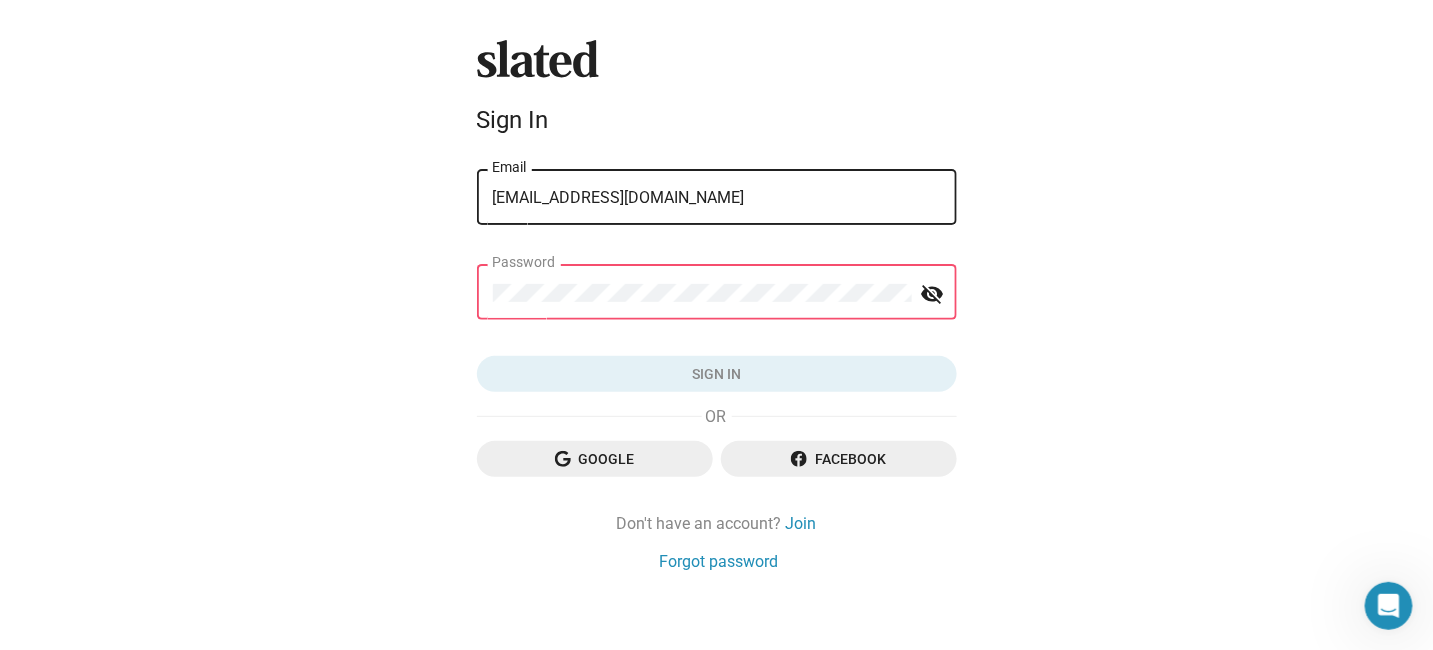 click on "Password" 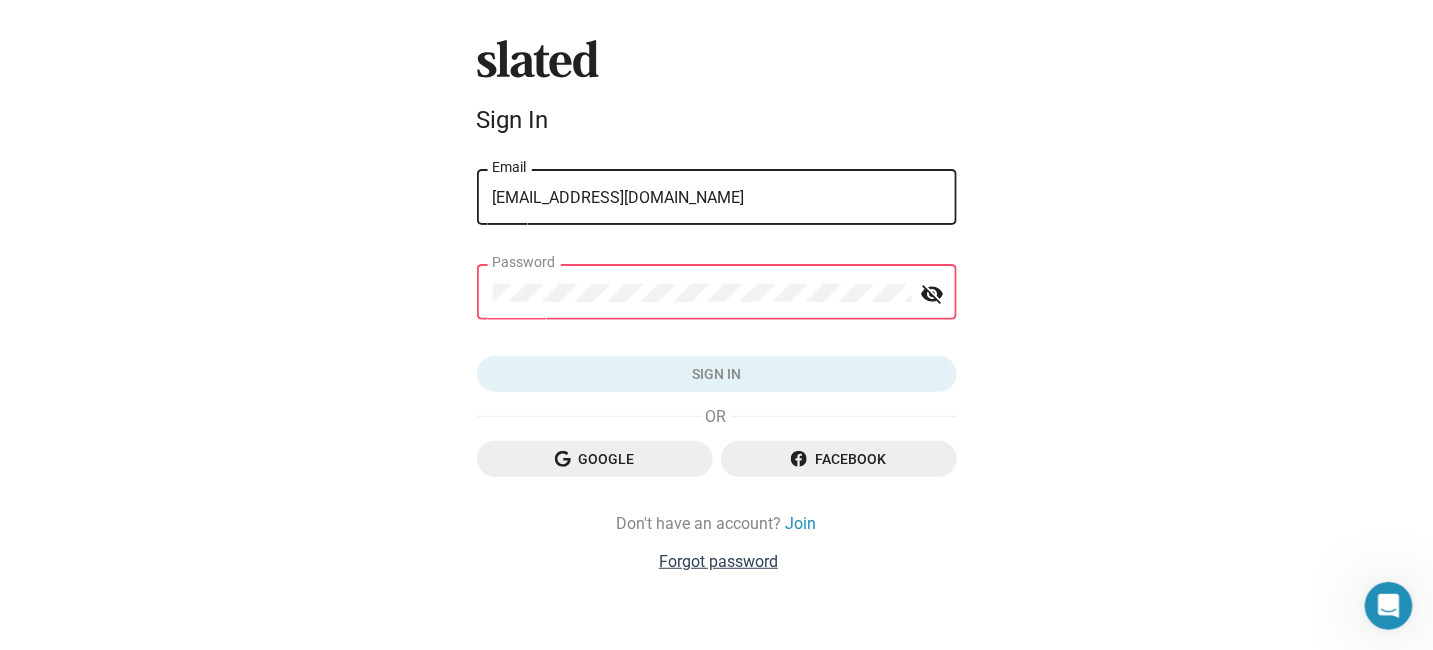click on "Forgot password" 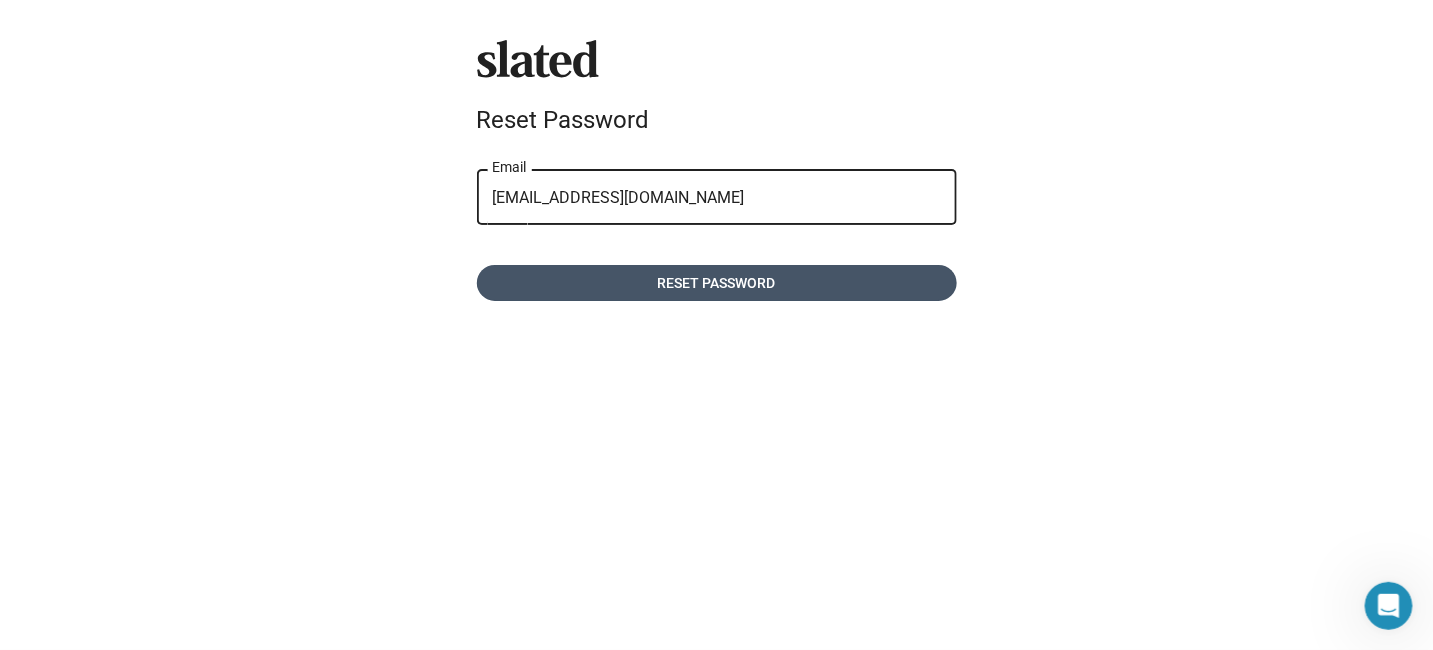click on "Reset password" 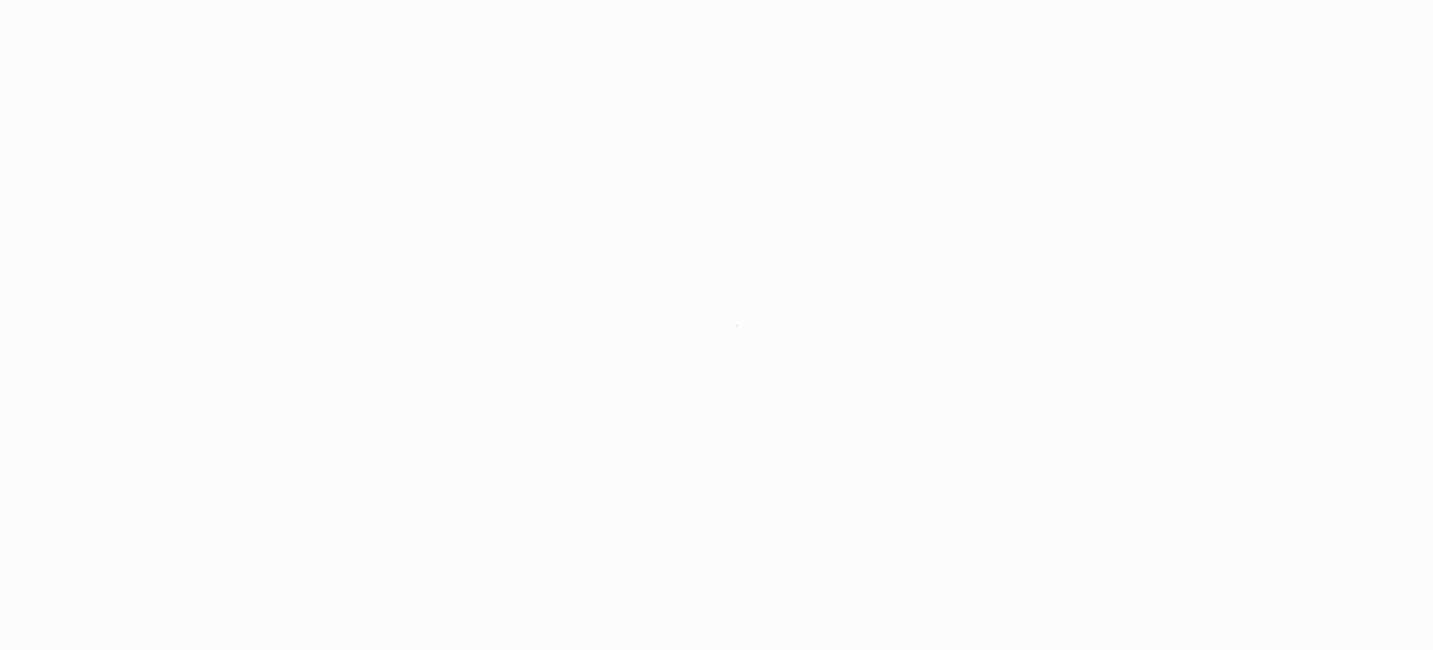 scroll, scrollTop: 0, scrollLeft: 0, axis: both 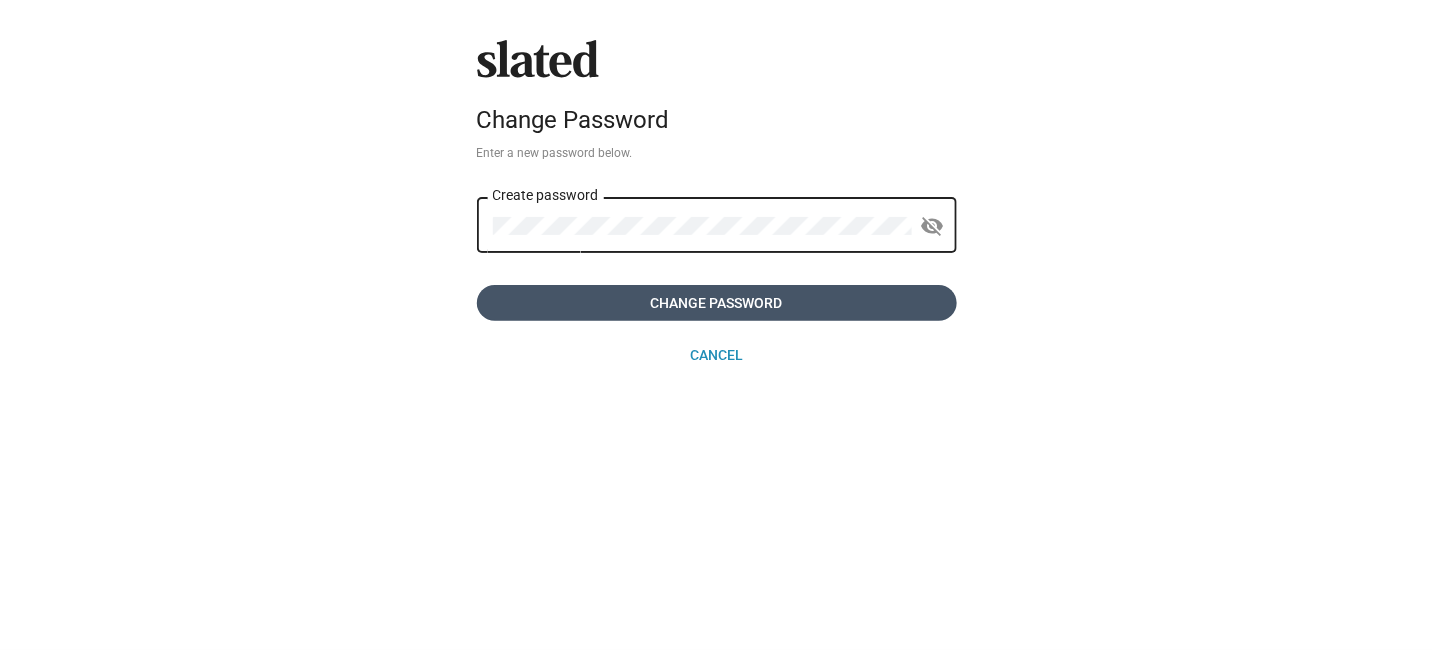 click on "Change Password" 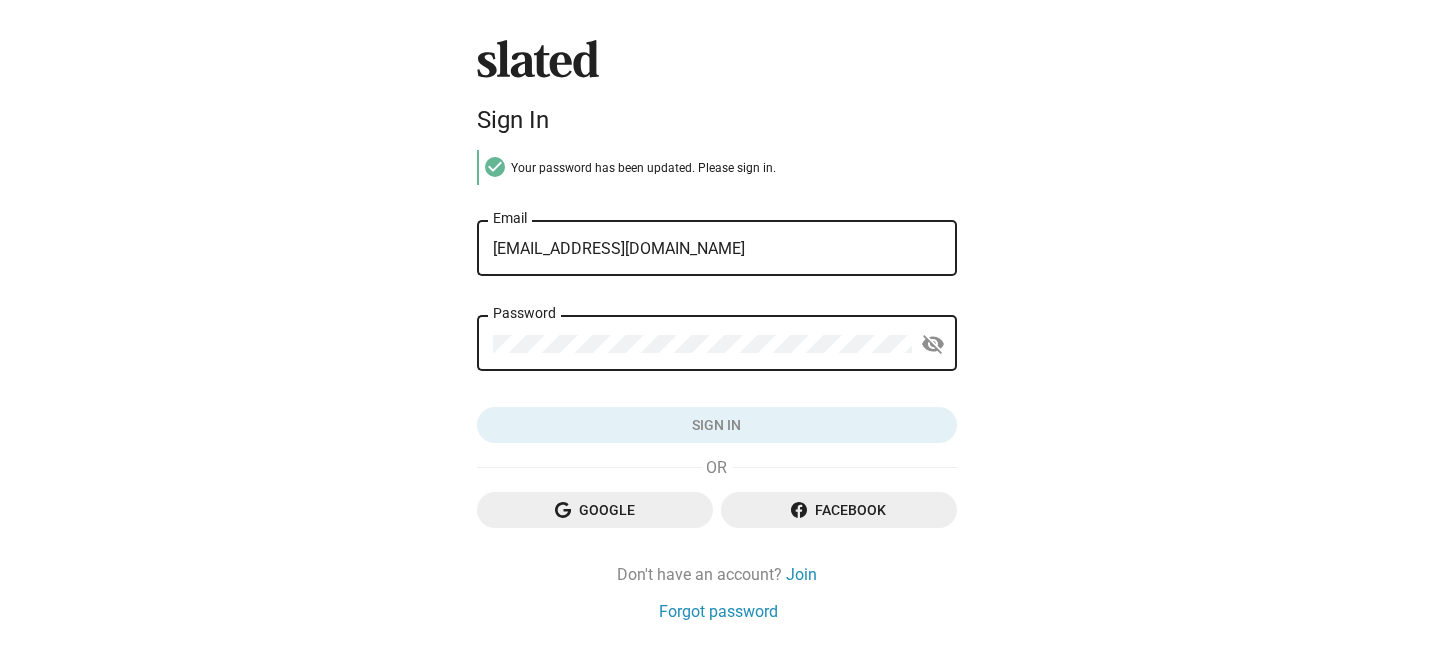 scroll, scrollTop: 0, scrollLeft: 0, axis: both 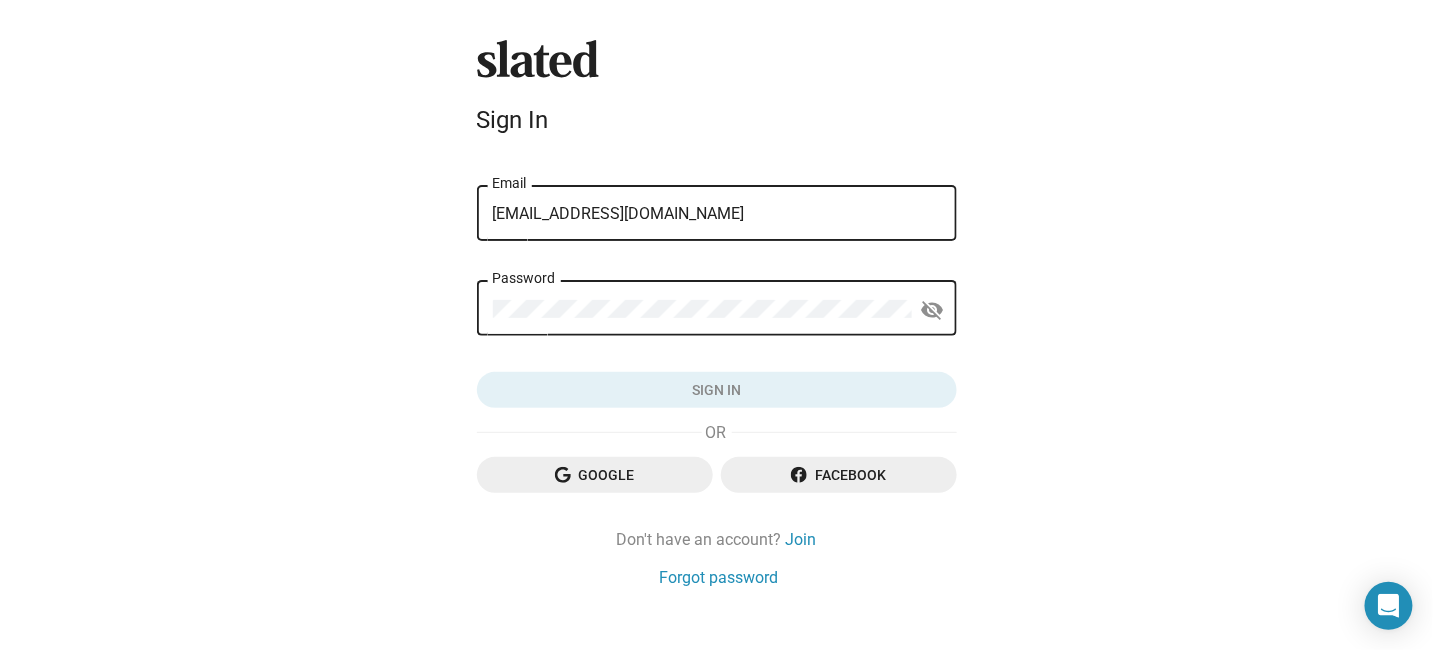 click on "Password visibility_off" 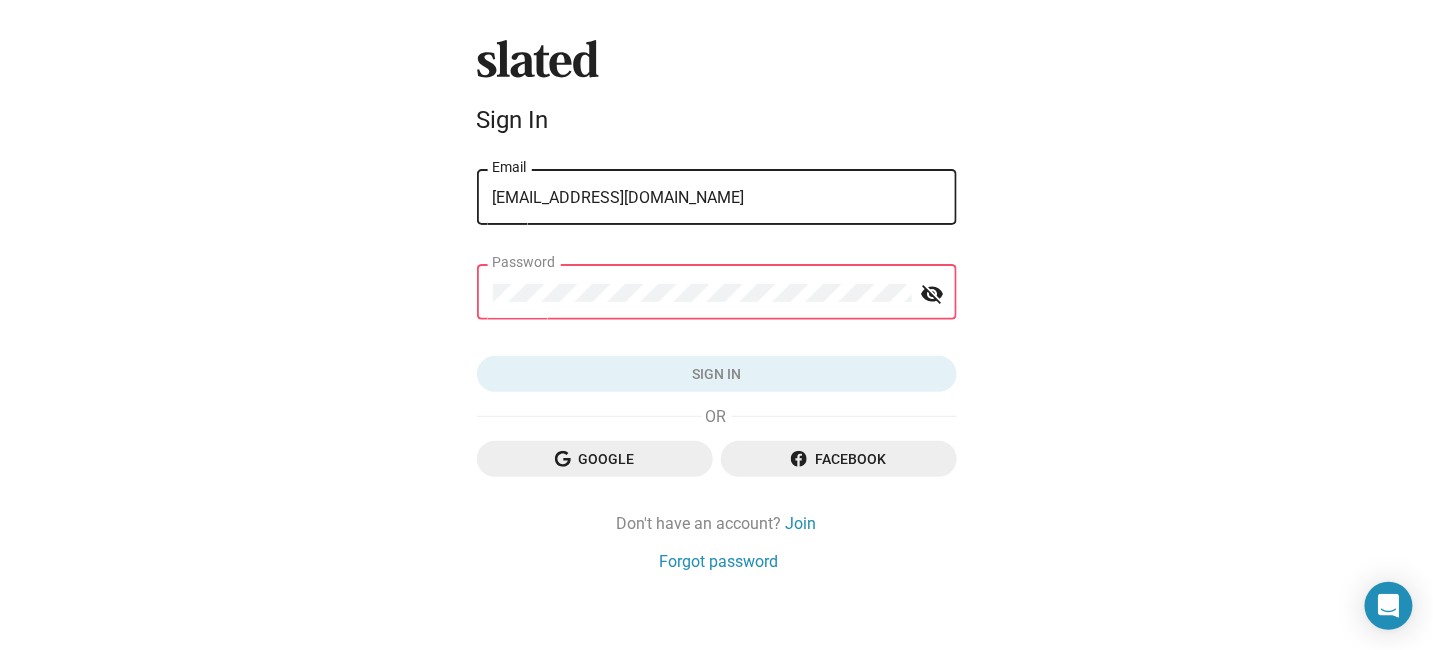 click on "Password" 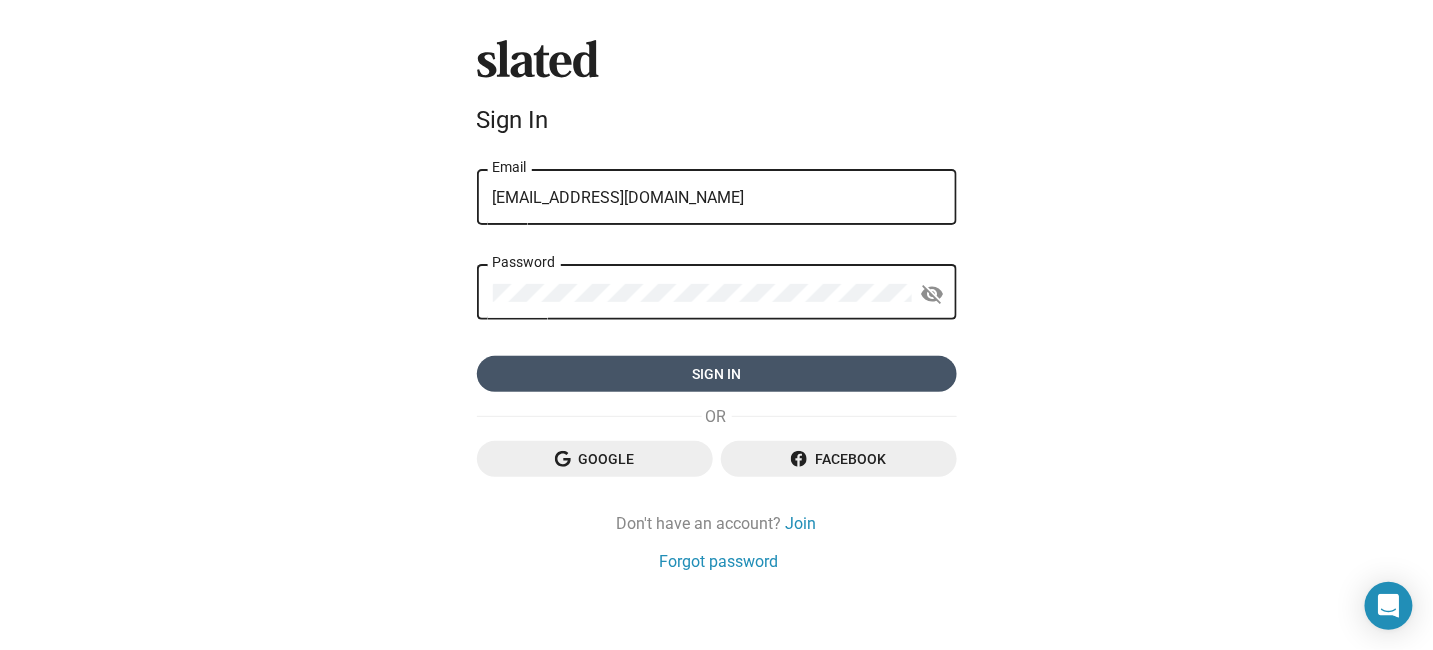 click on "Sign in" 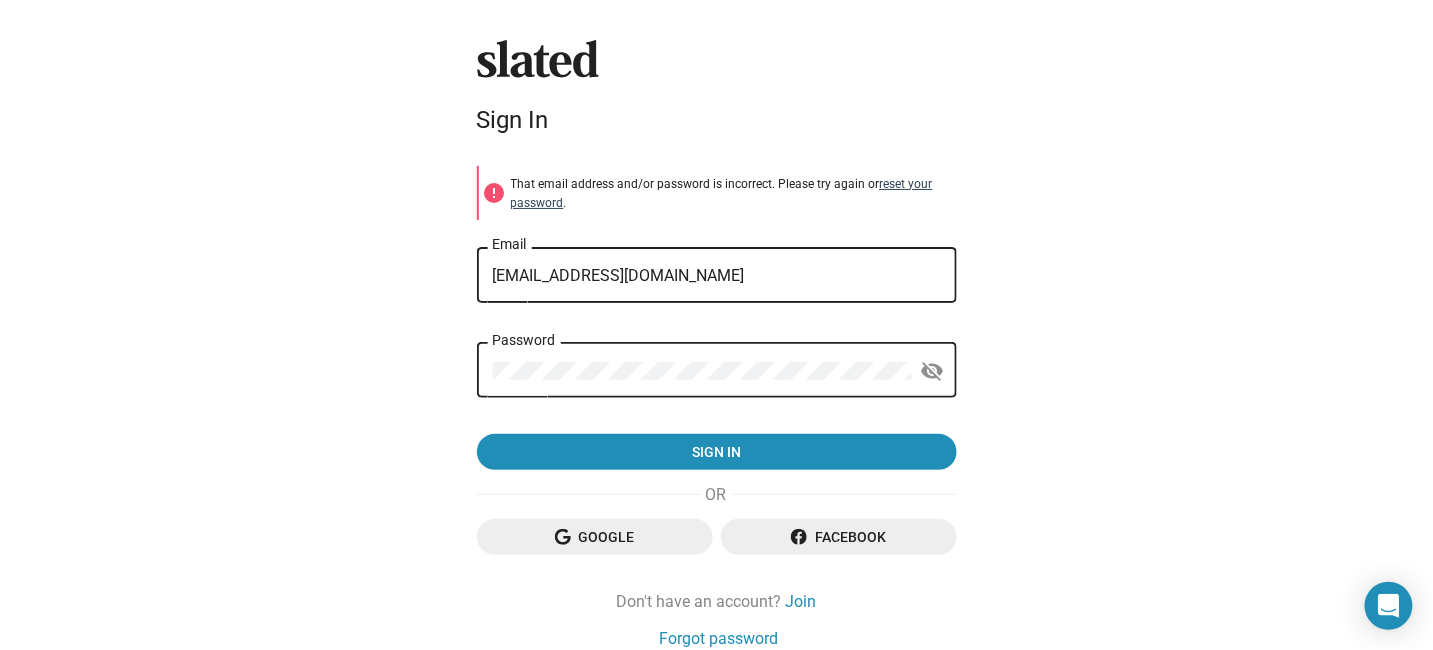 click on "reset your password" 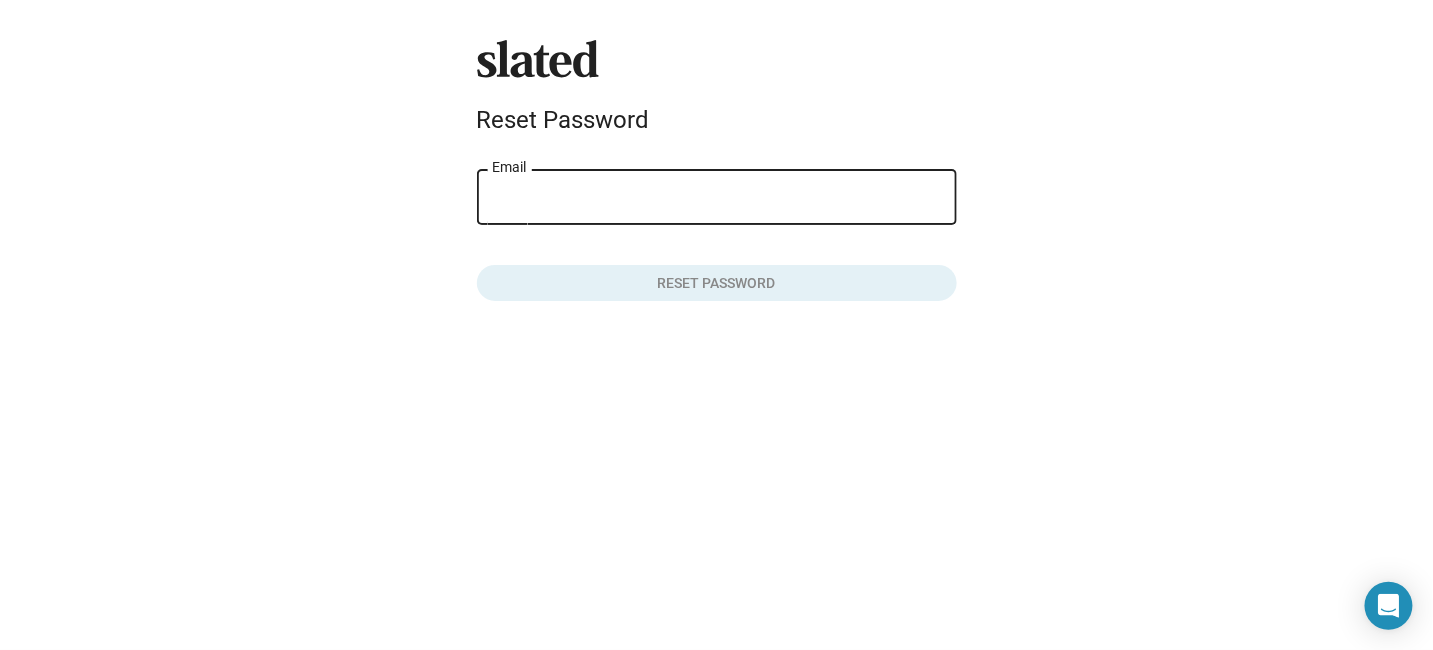 click on "Email" at bounding box center (717, 198) 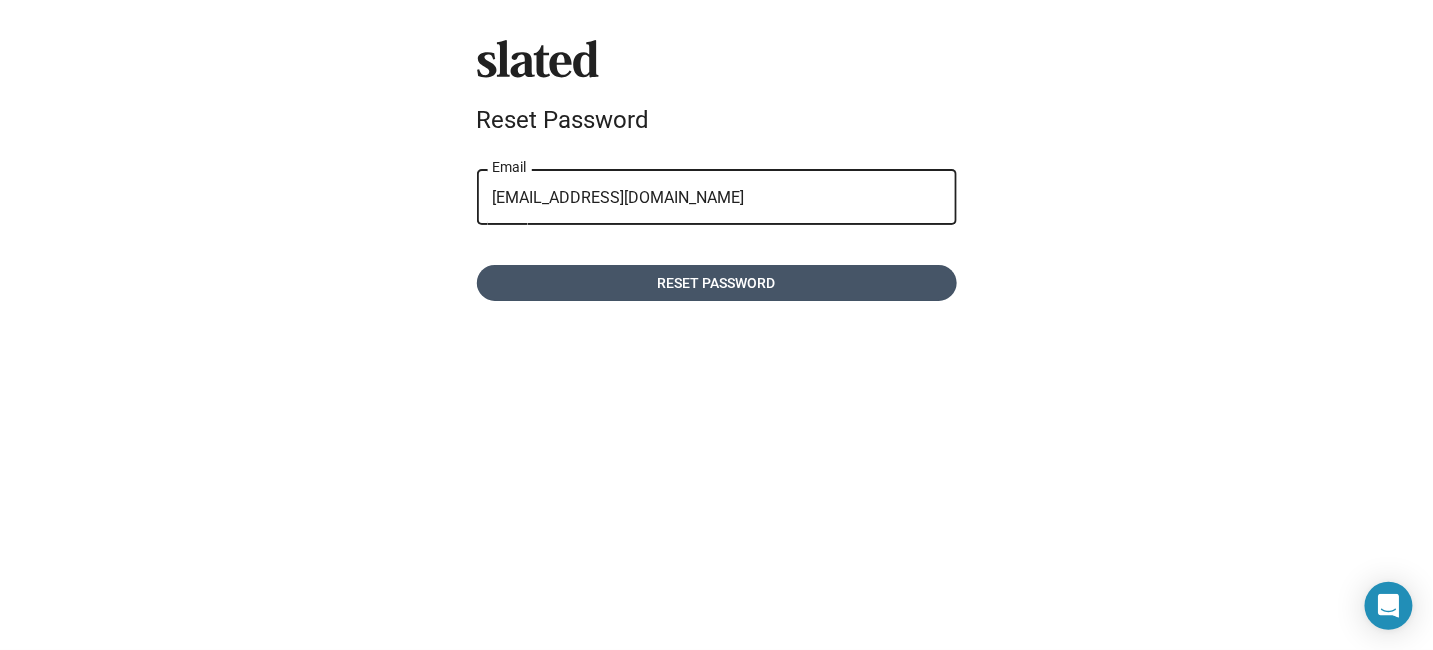click on "Reset password" 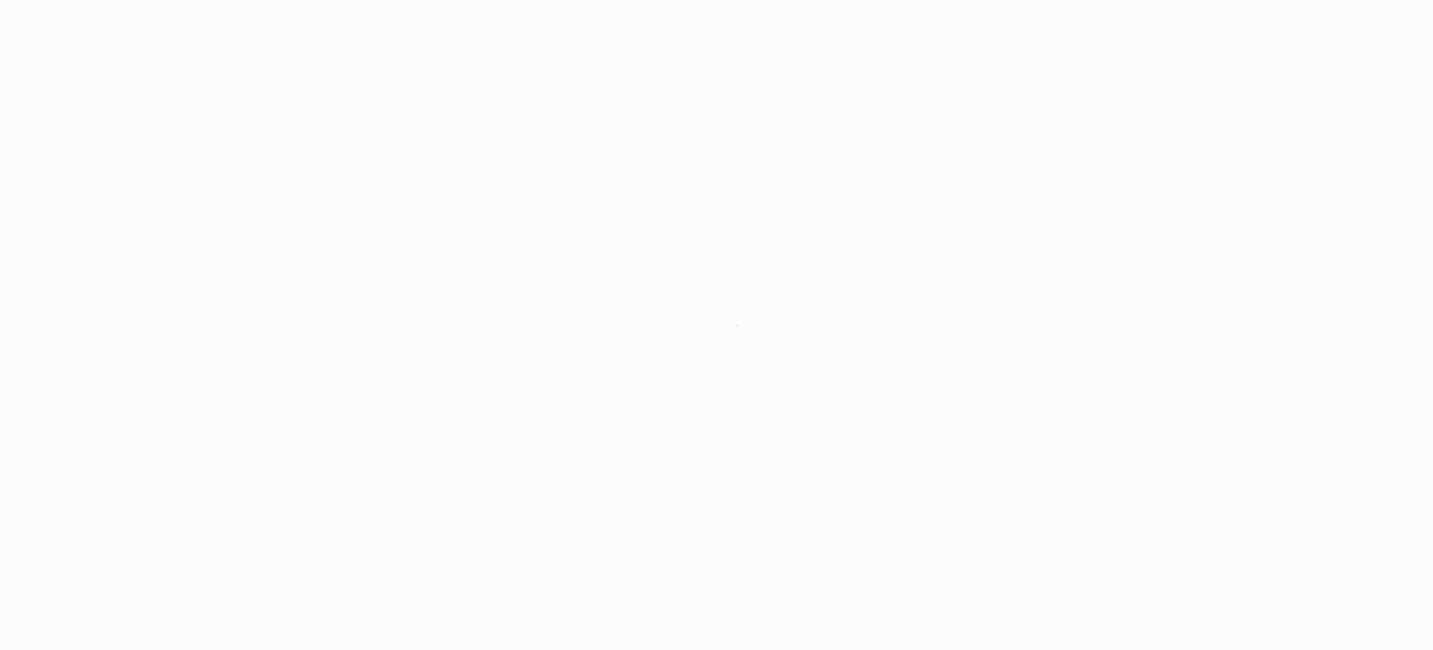 scroll, scrollTop: 0, scrollLeft: 0, axis: both 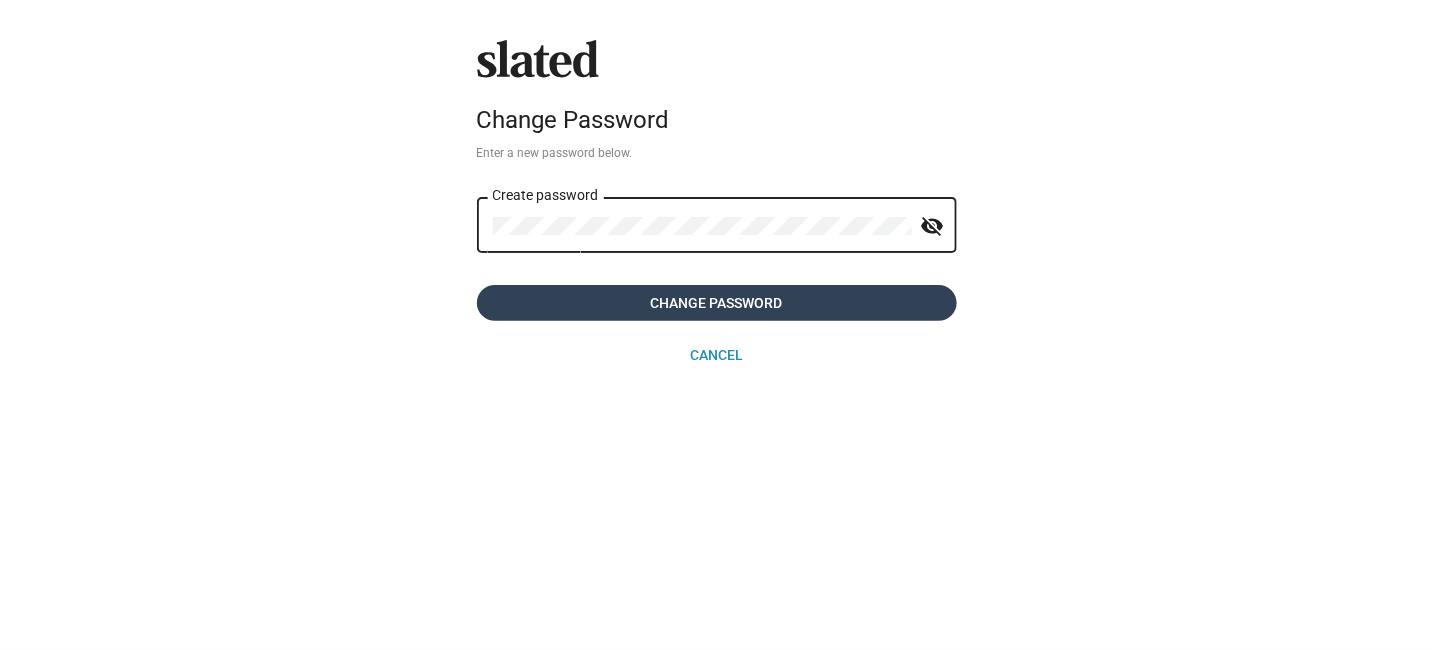 click on "Change Password" 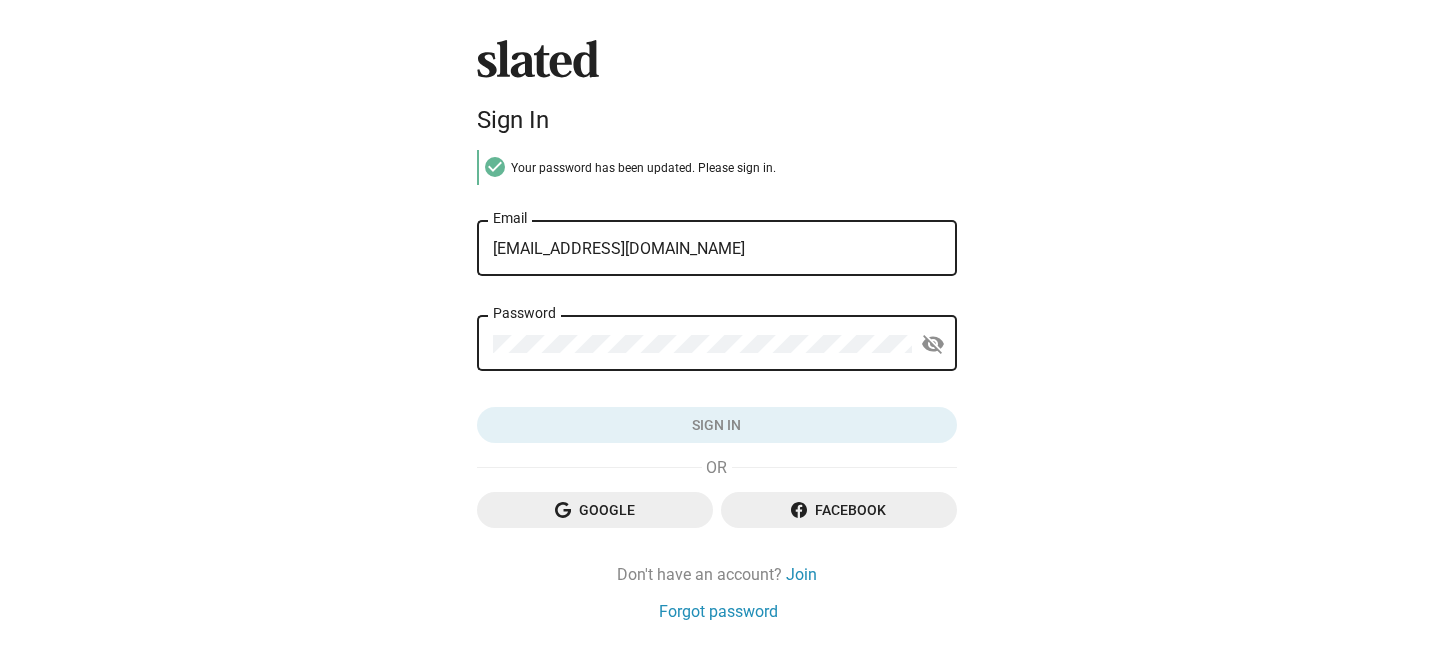 scroll, scrollTop: 0, scrollLeft: 0, axis: both 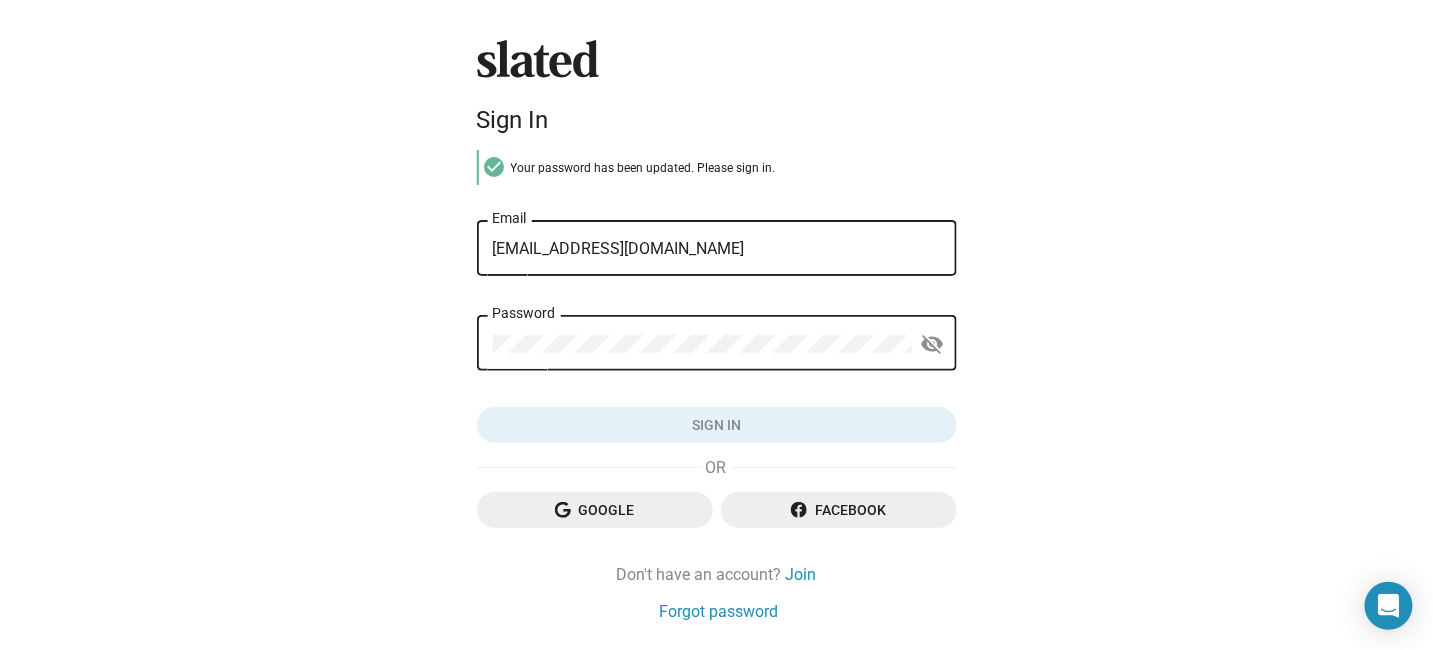 click on "Password" 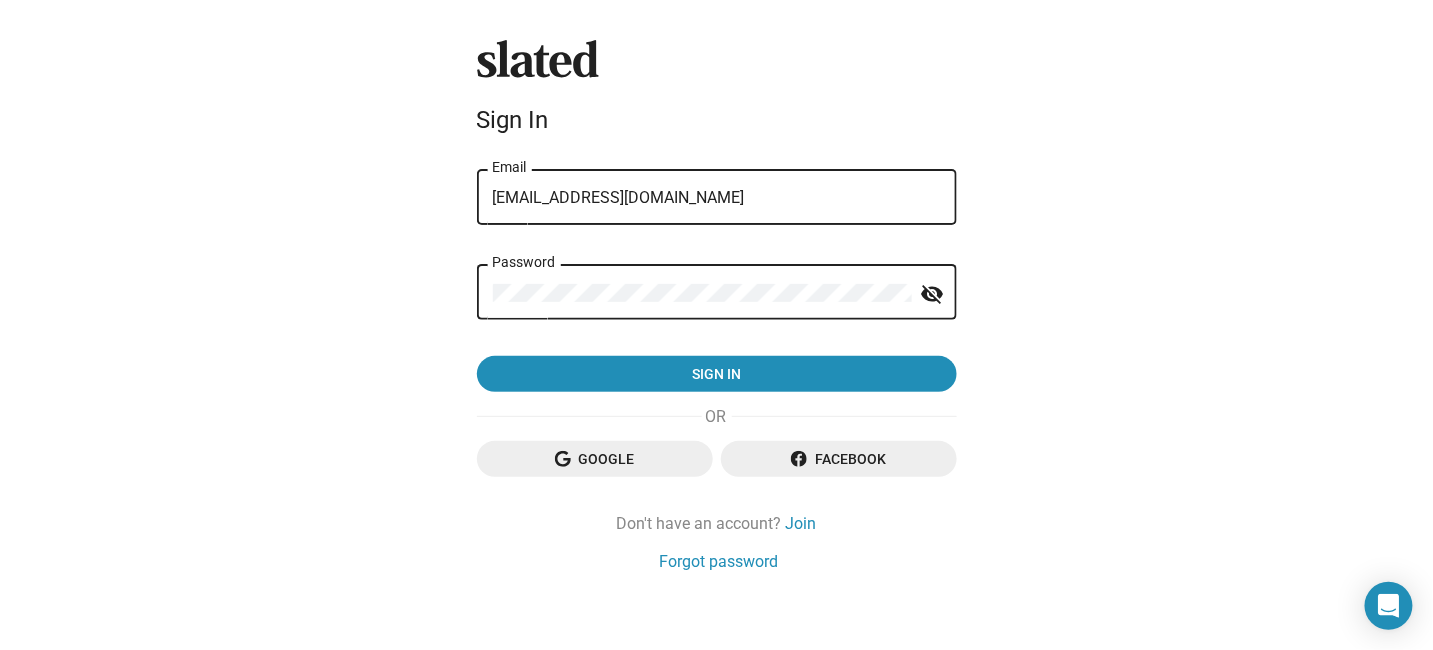 click on "visibility_off" 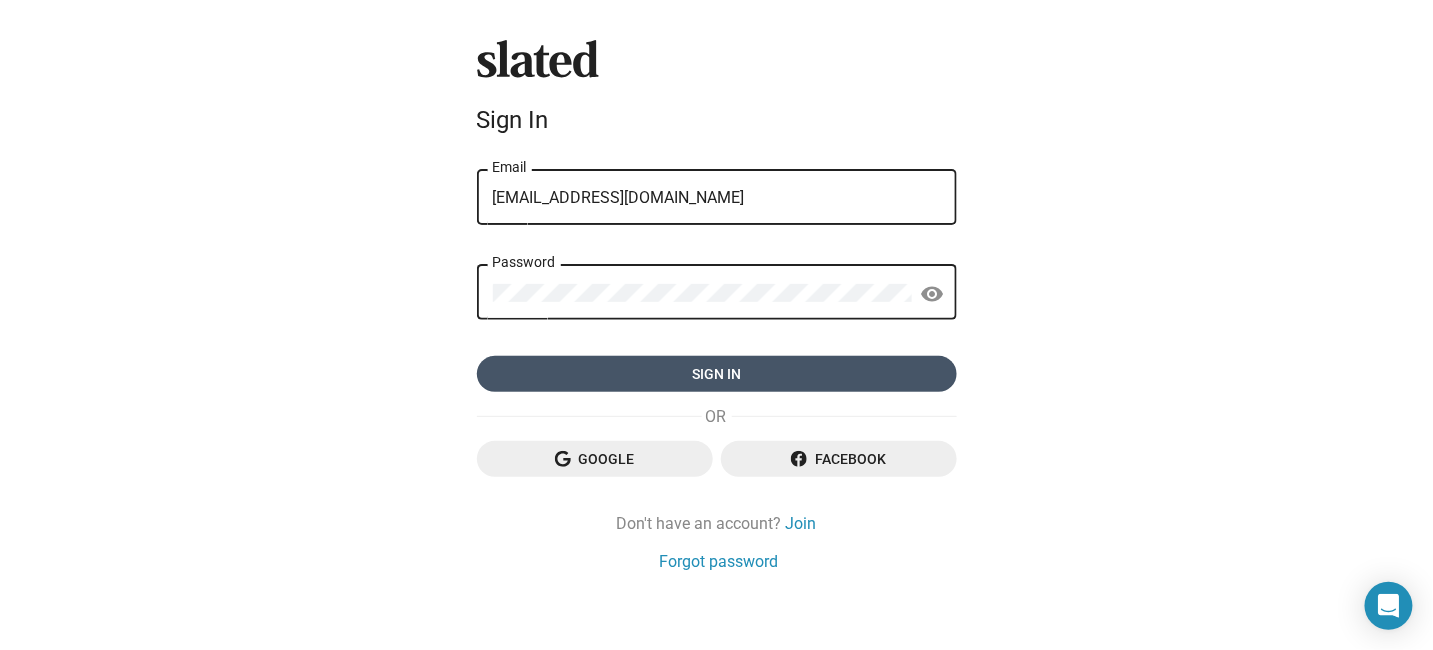 click on "Sign in" 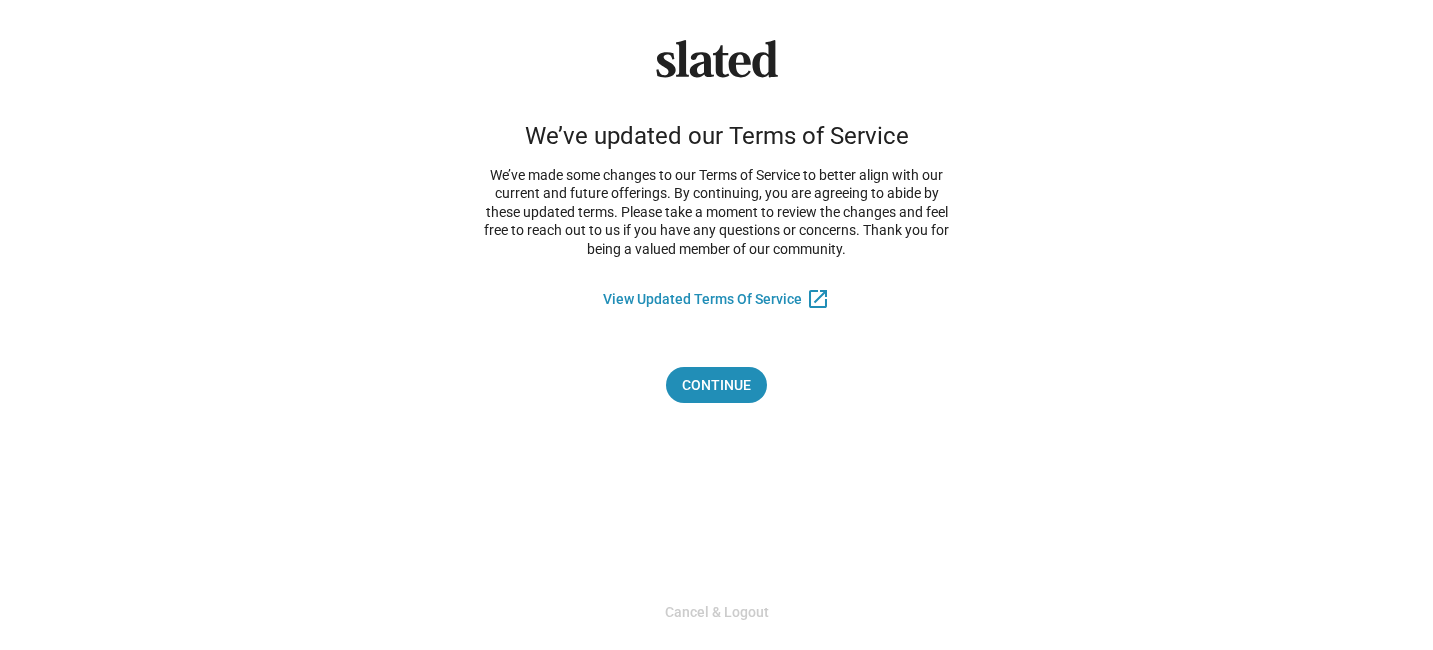 scroll, scrollTop: 0, scrollLeft: 0, axis: both 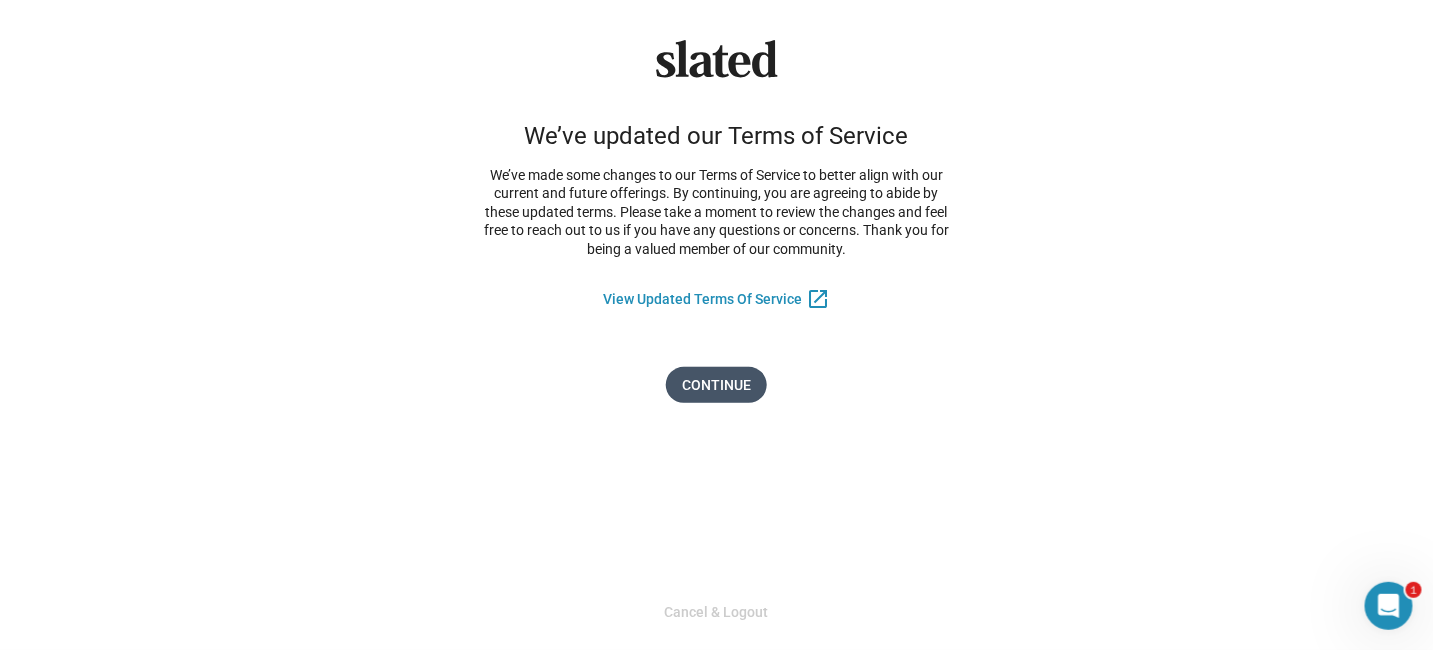click on "Continue" 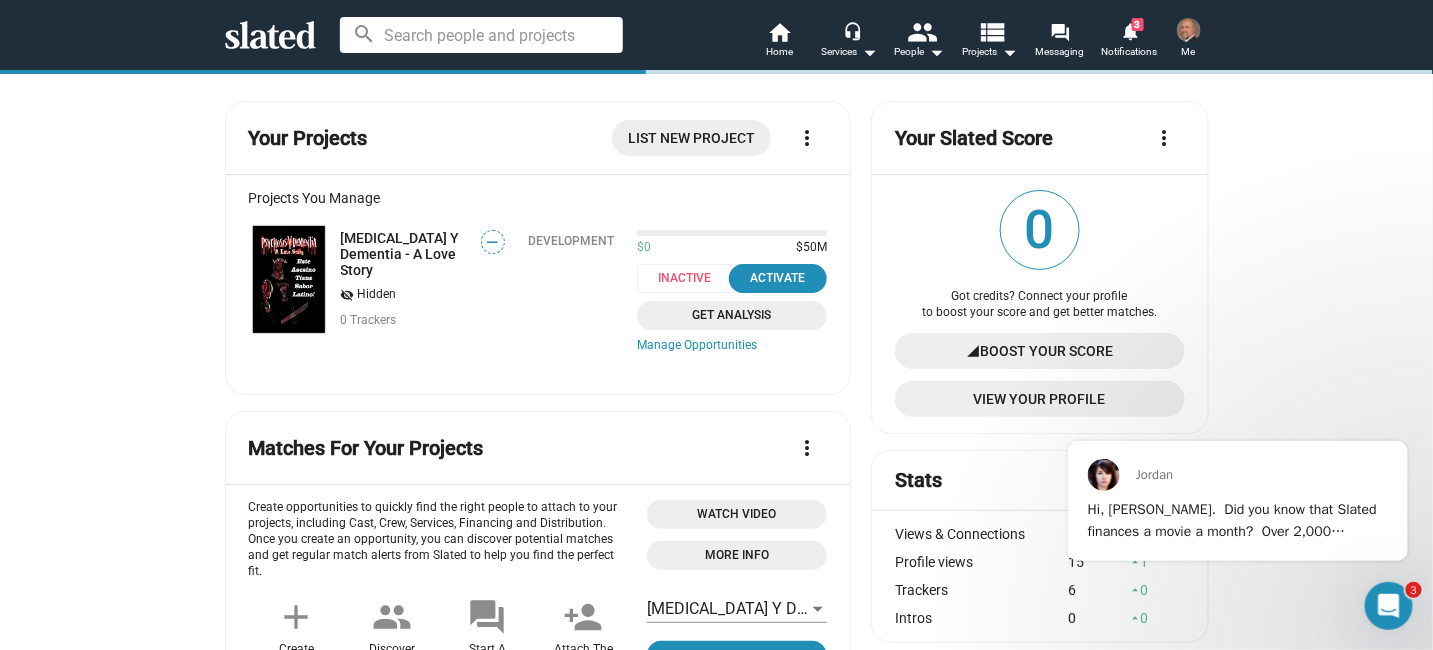 scroll, scrollTop: 0, scrollLeft: 0, axis: both 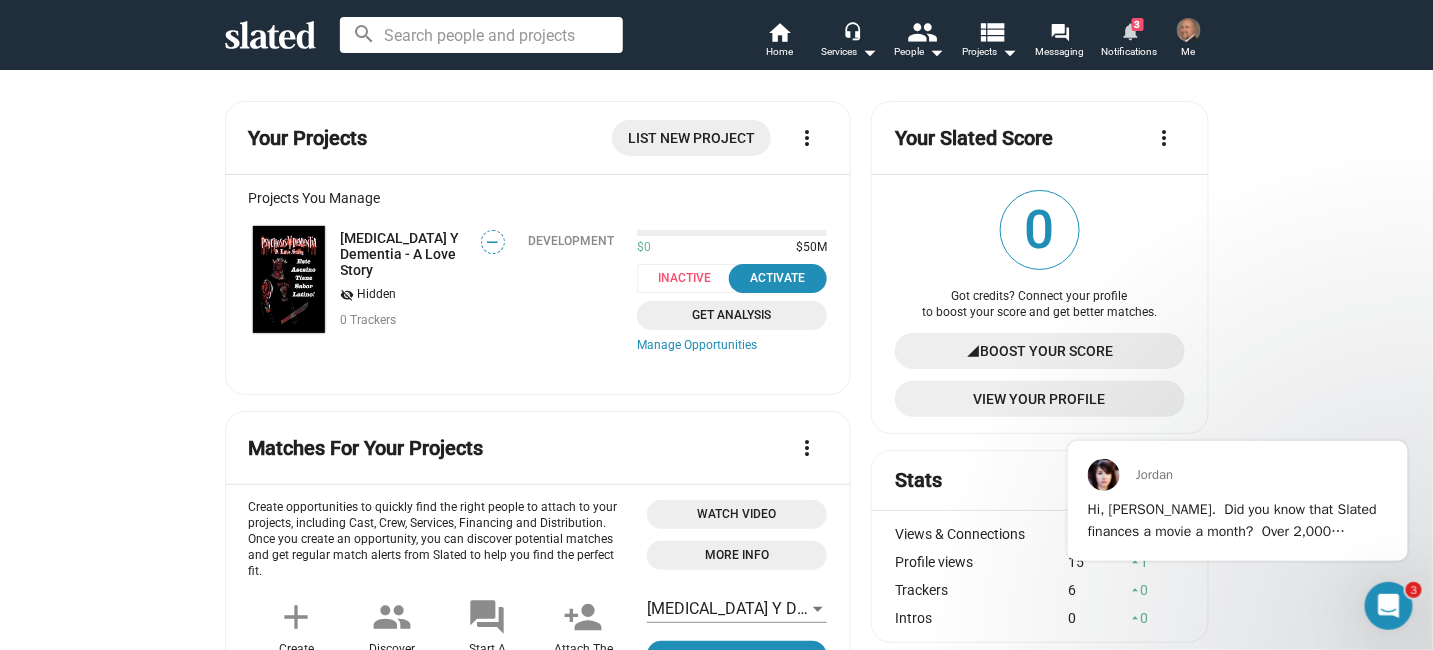click on "Notifications" at bounding box center [1130, 52] 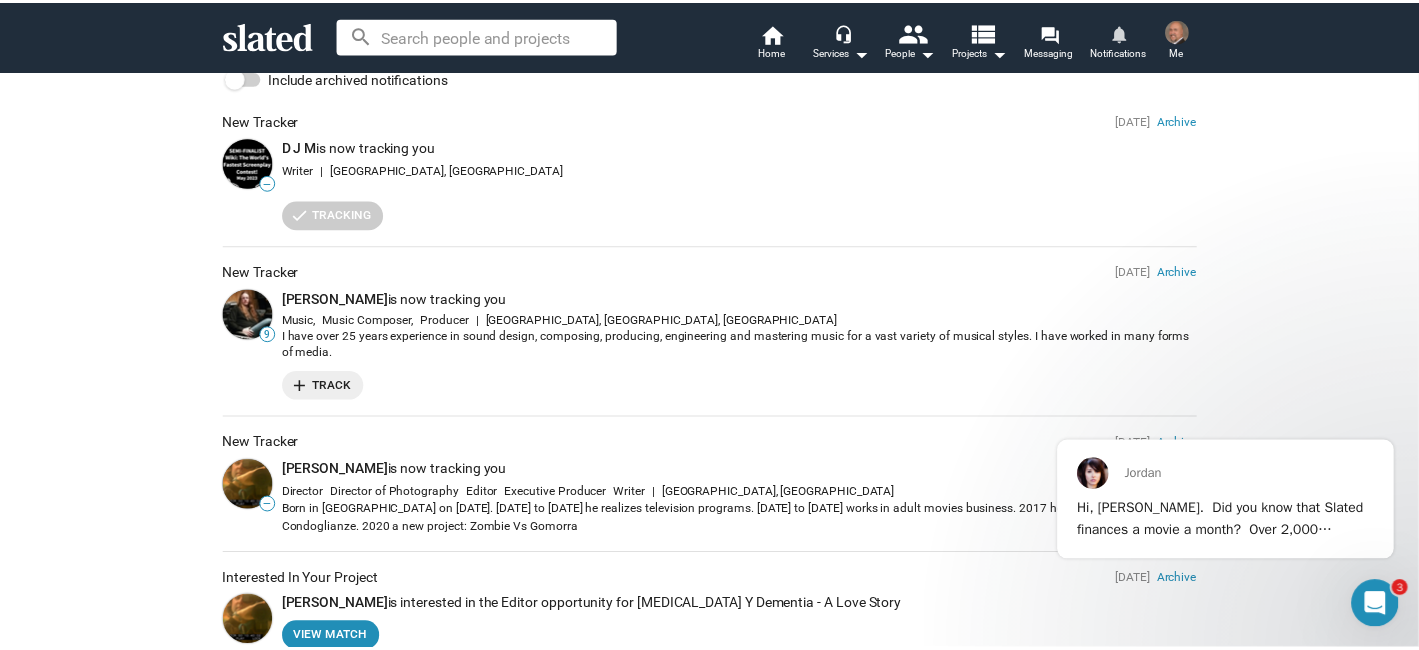 scroll, scrollTop: 0, scrollLeft: 0, axis: both 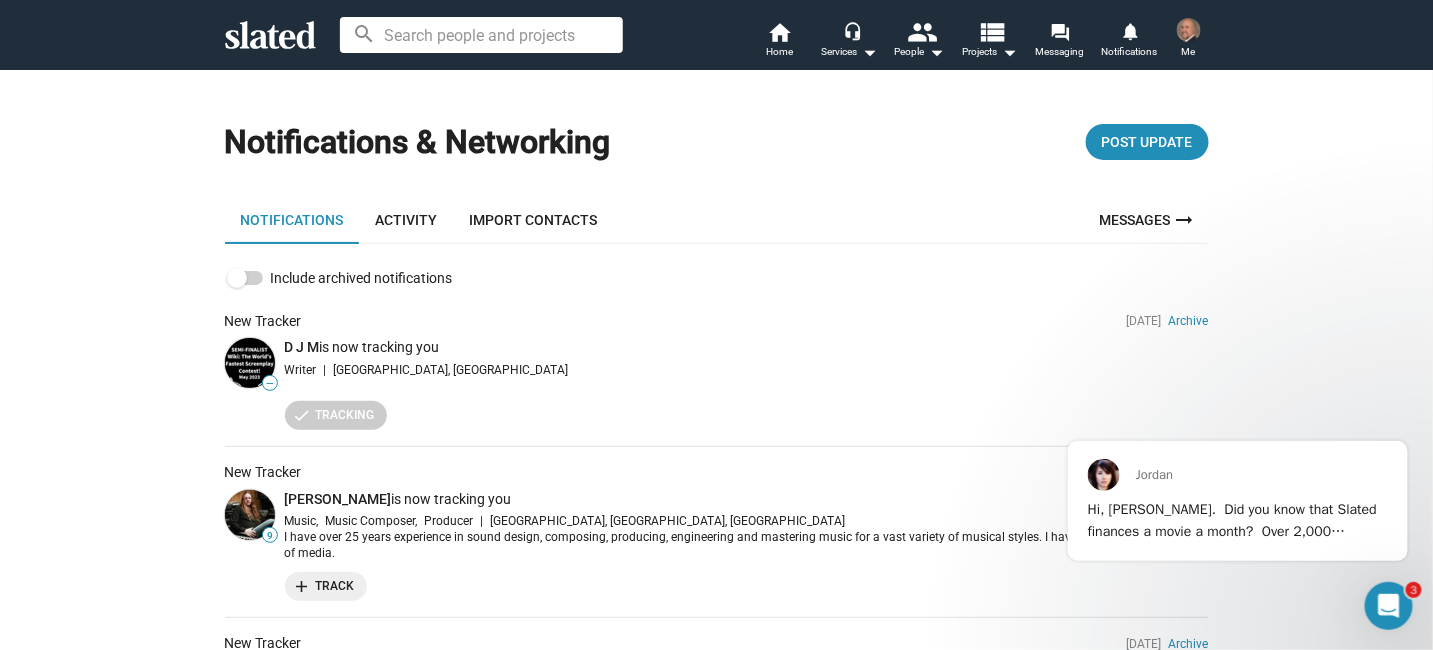click at bounding box center (1189, 30) 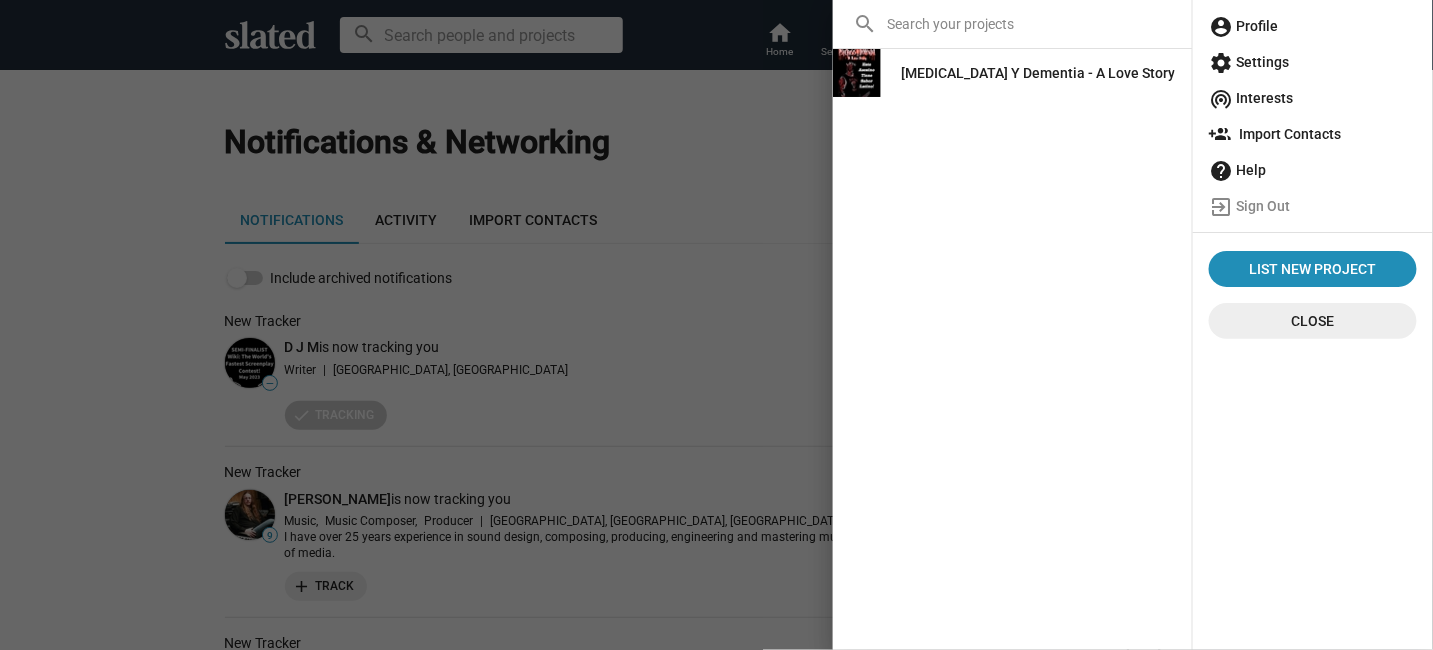 click on "account_circle  Profile" 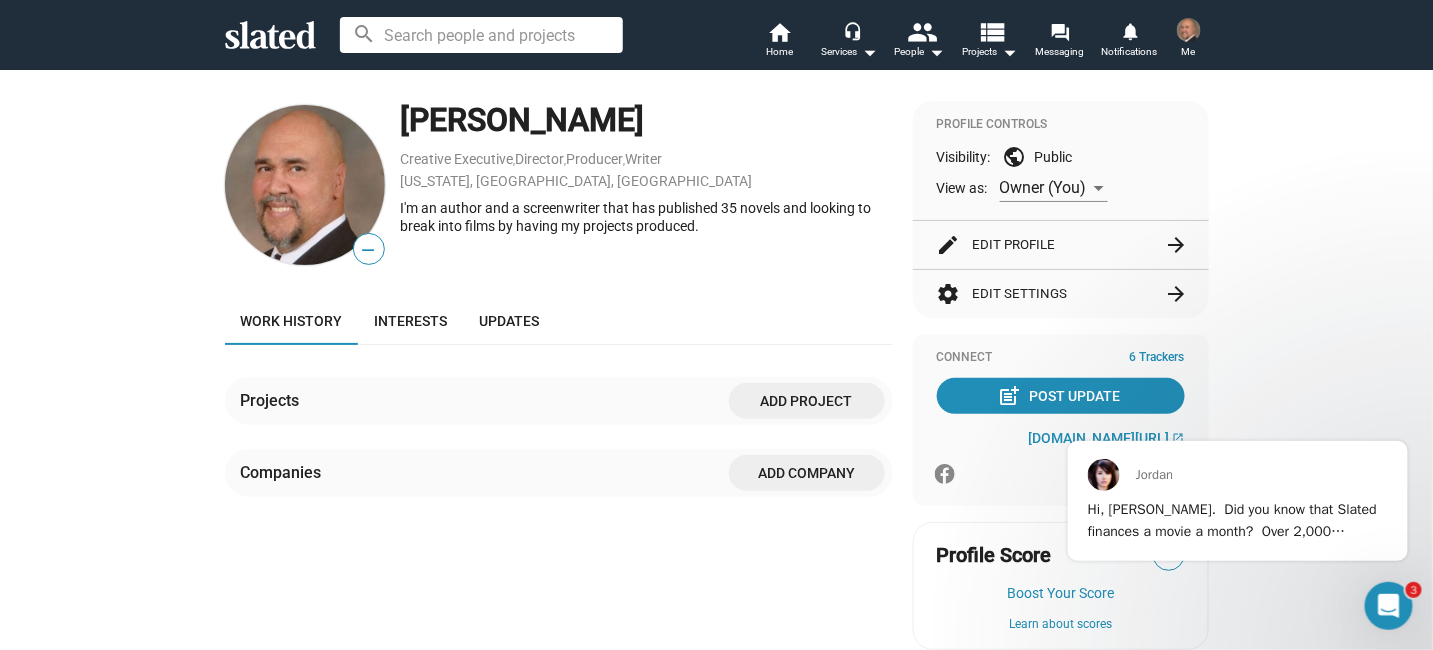 click on "—" 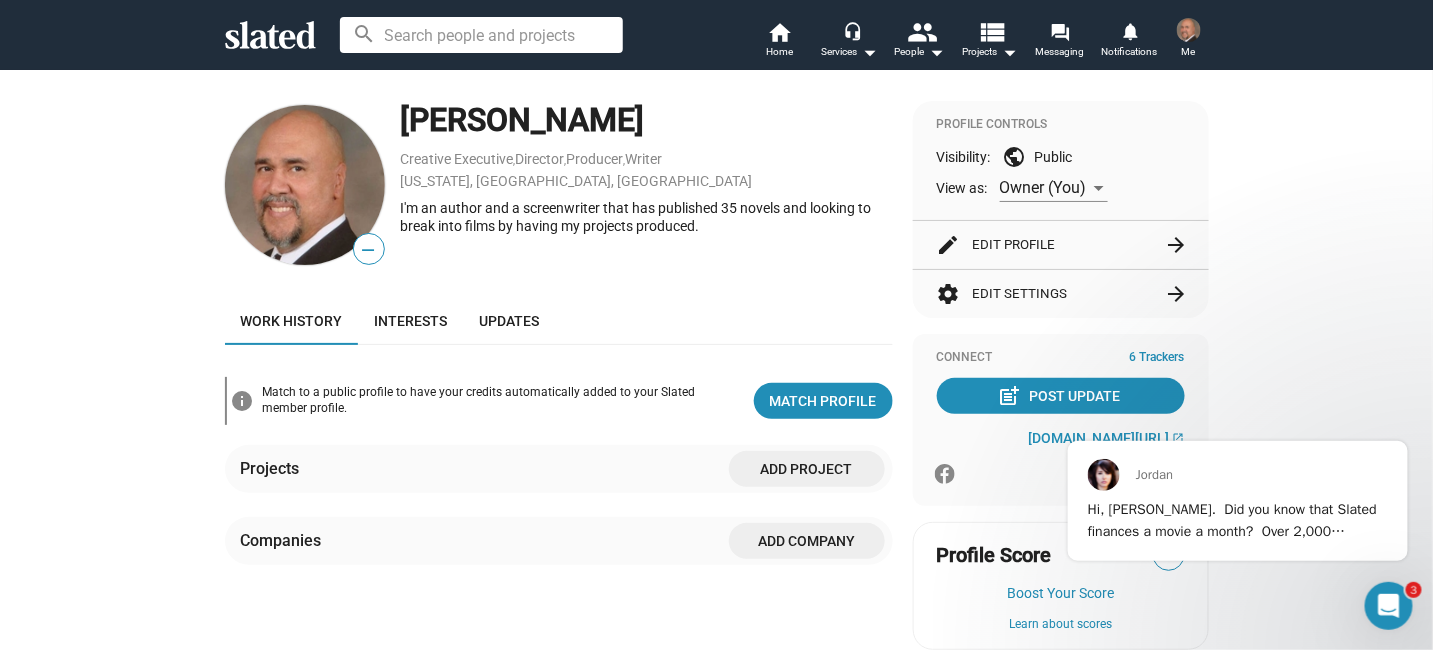 click on "edit  Edit Profile  arrow_forward" 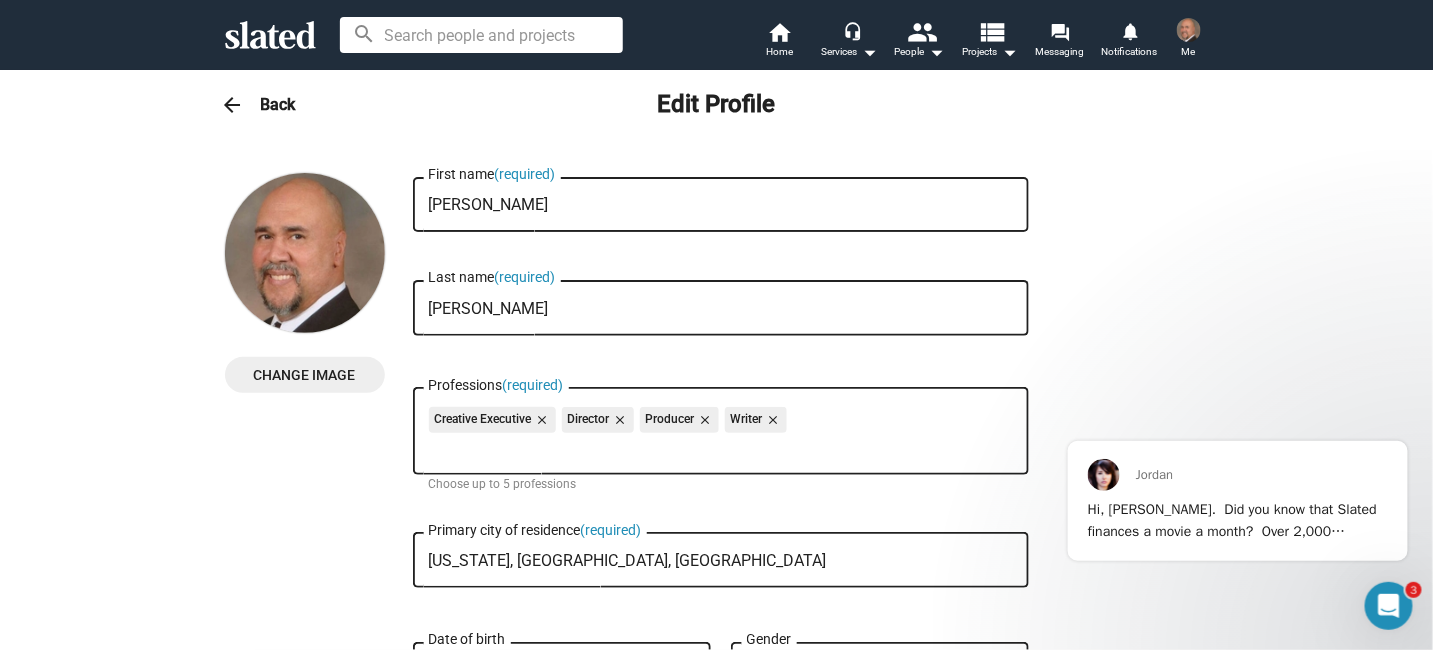 click on "Change Image" at bounding box center [305, 375] 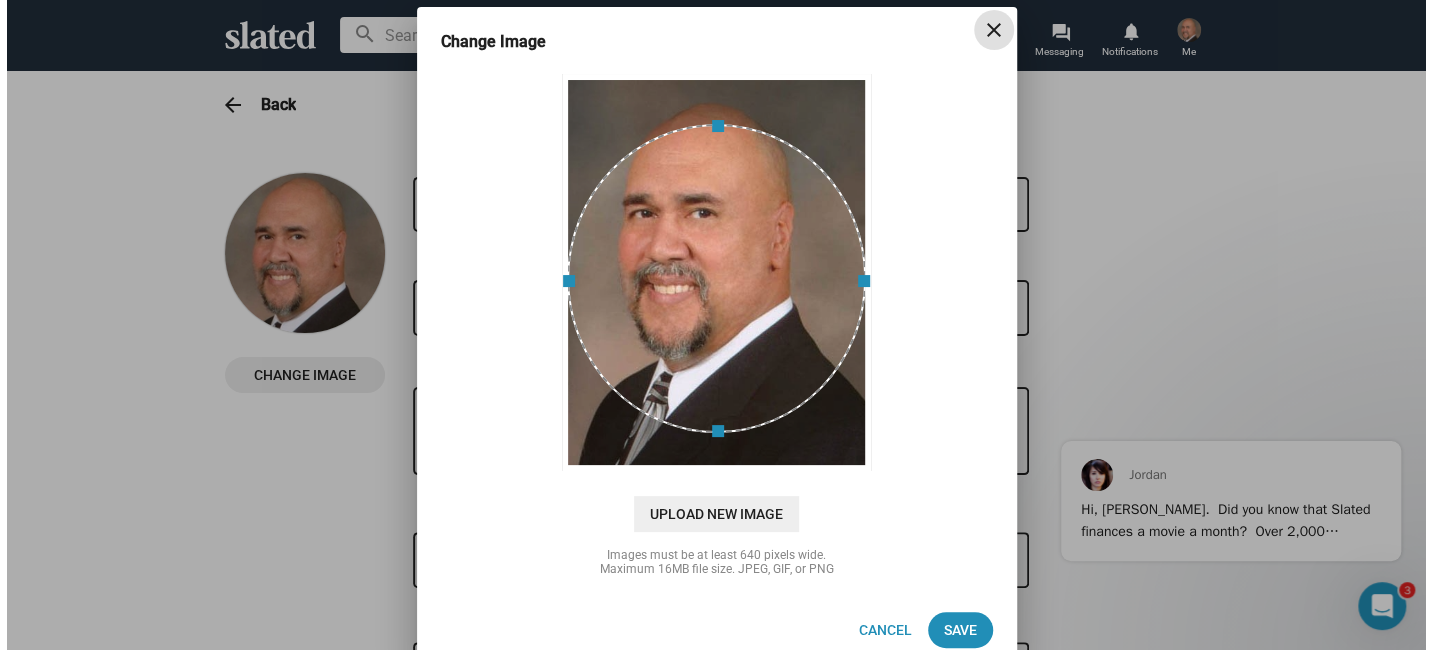 scroll, scrollTop: 63, scrollLeft: 0, axis: vertical 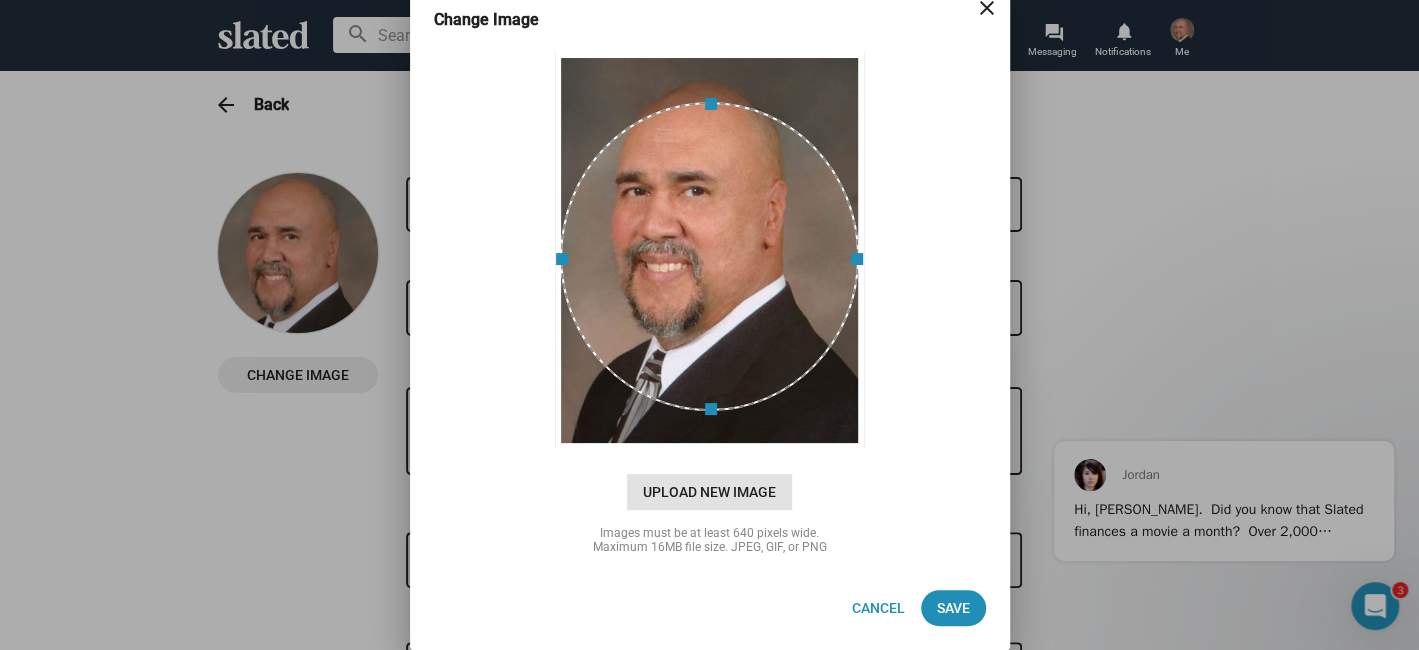 click on "Upload New Image" 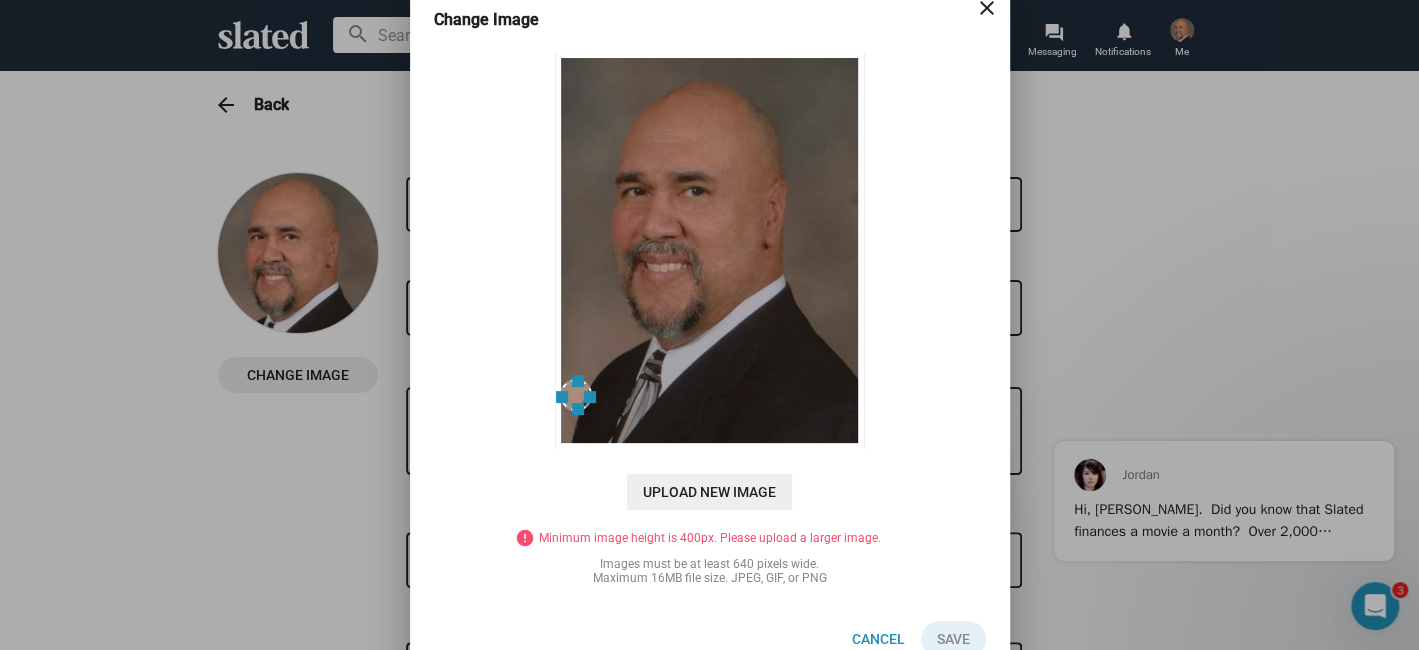 drag, startPoint x: 701, startPoint y: 107, endPoint x: 640, endPoint y: 384, distance: 283.6371 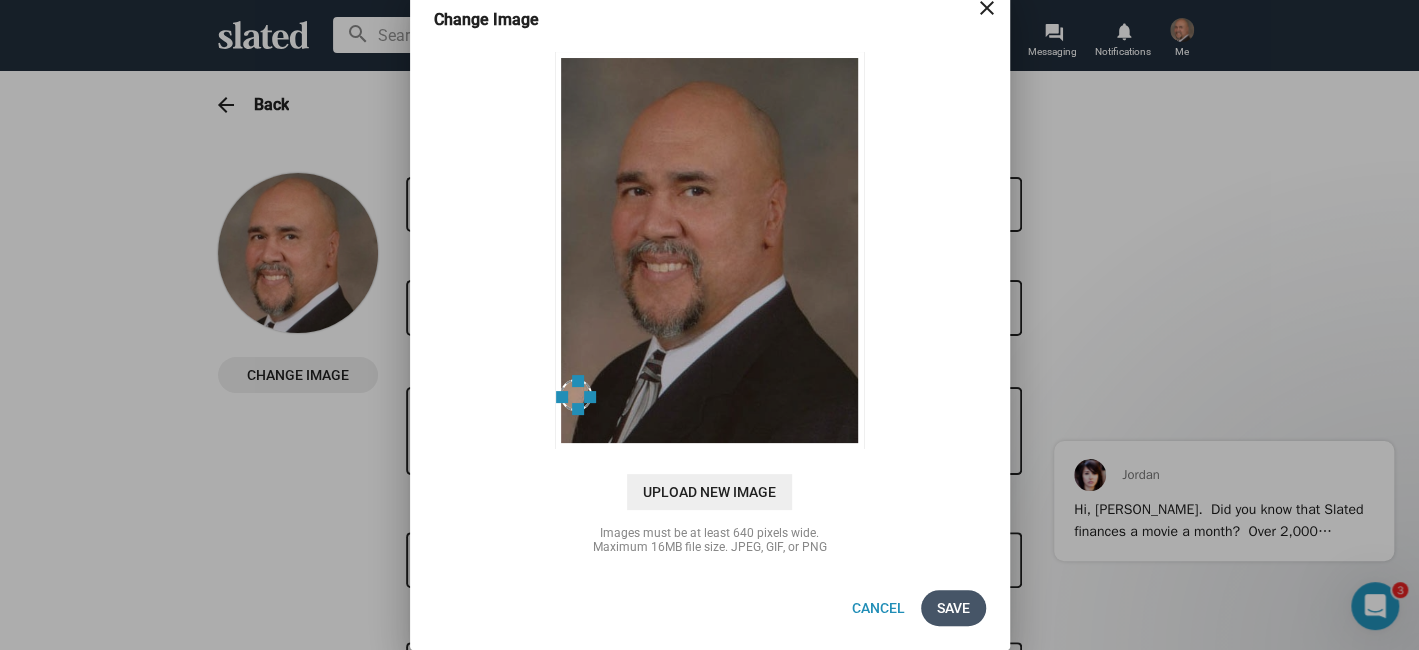 drag, startPoint x: 938, startPoint y: 604, endPoint x: 907, endPoint y: 489, distance: 119.104996 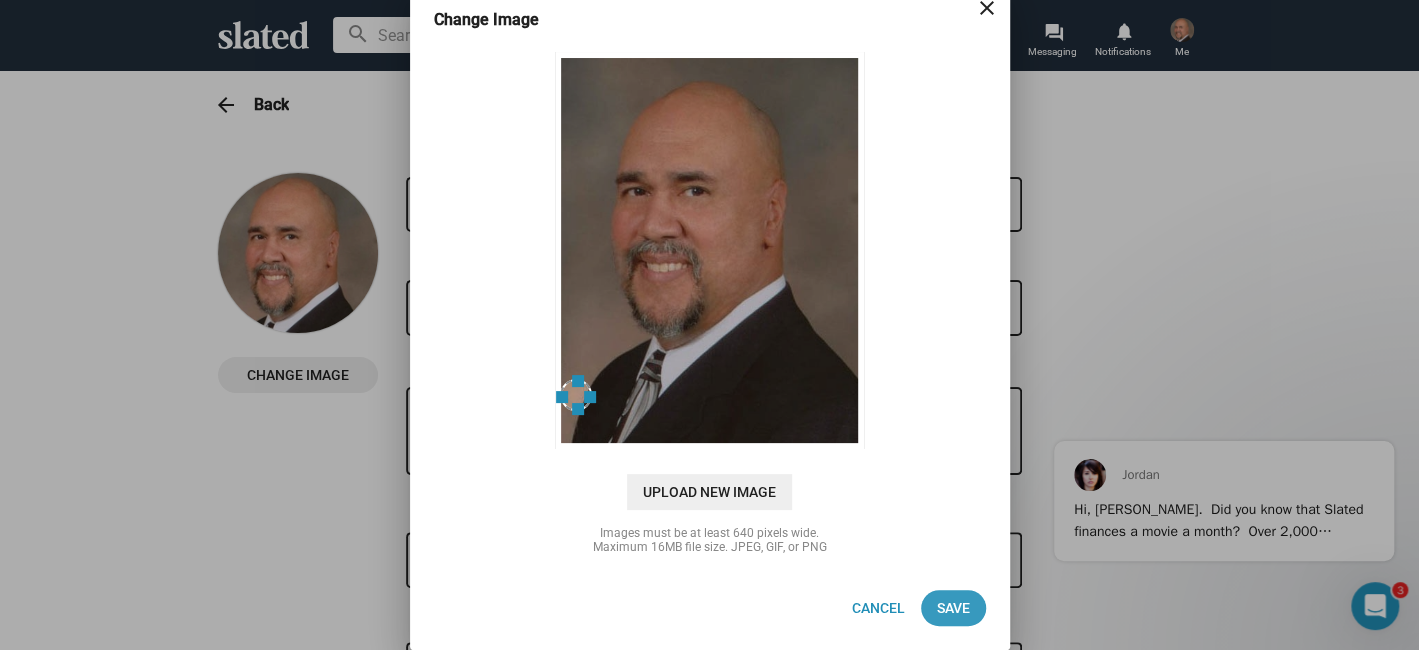 click on "Save" 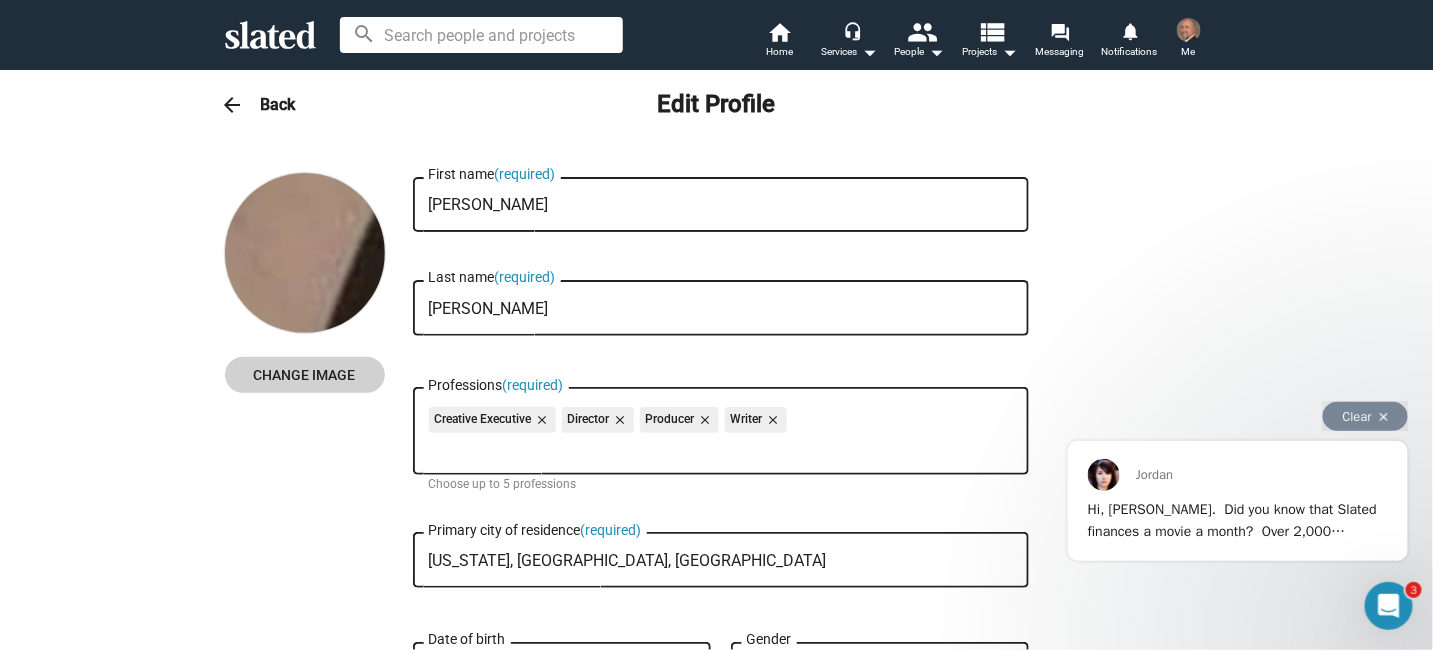 click on "Hi, [PERSON_NAME]. ​ Did you know that Slated finances a movie a month?   Over 2,000 investors are looking for vetted material on Slated. Script Scores of 70+ are immediately eligible to message investors.  Join the growing list of filmmakers who are meeting producers, investors, and distributors on Slated every single week.  ​" at bounding box center (1236, 585) 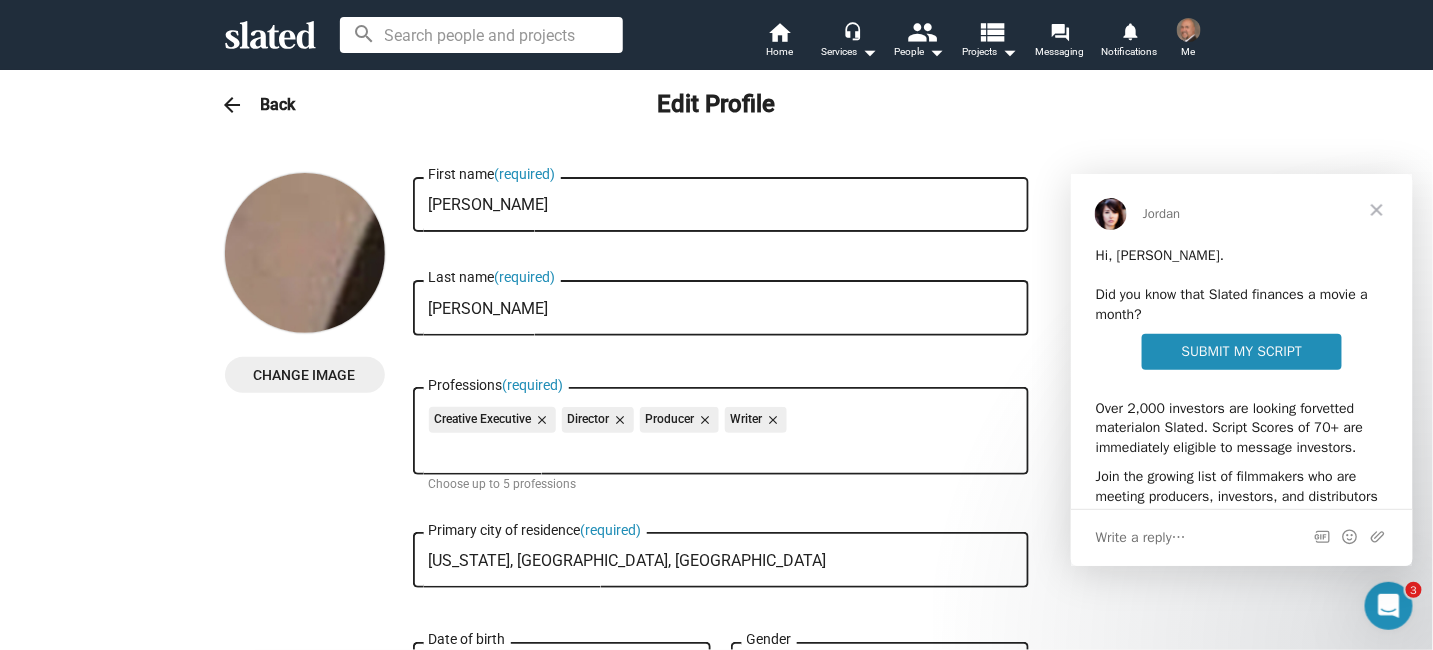 scroll, scrollTop: 0, scrollLeft: 0, axis: both 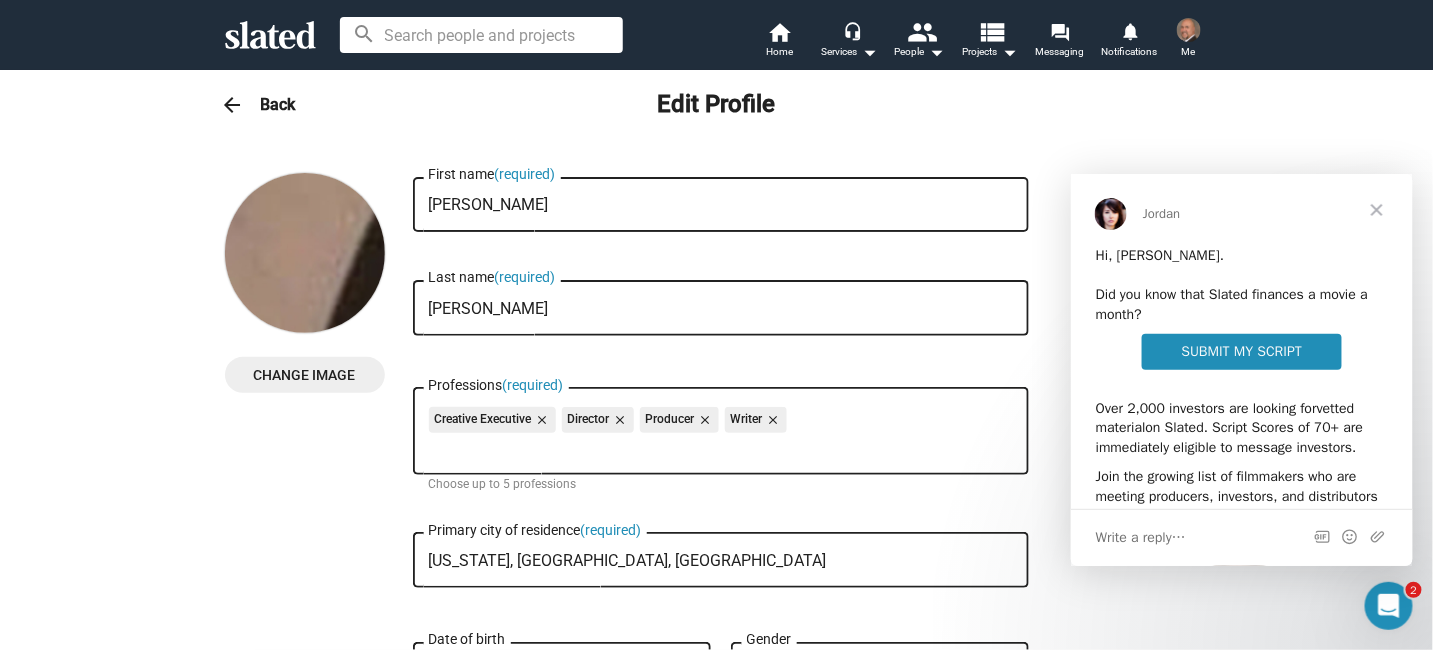 click on "SUBMIT MY SCRIPT" at bounding box center [1241, 350] 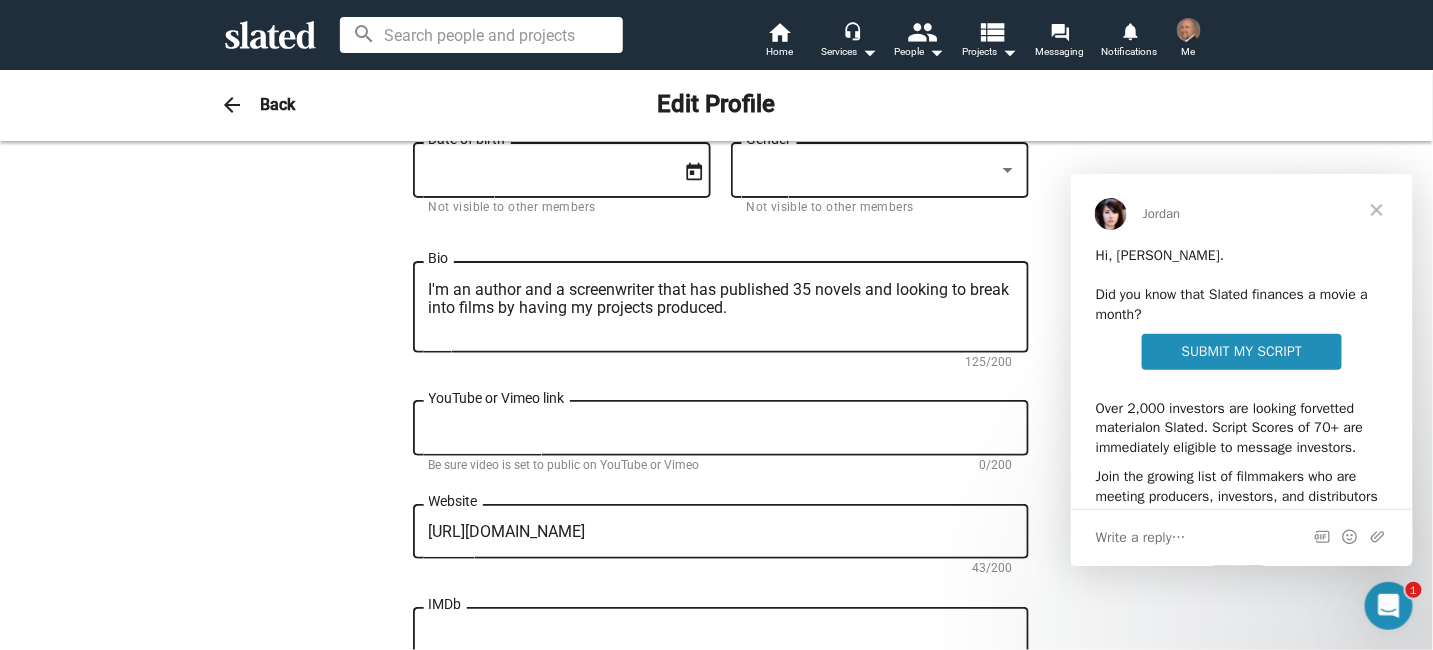 scroll, scrollTop: 100, scrollLeft: 0, axis: vertical 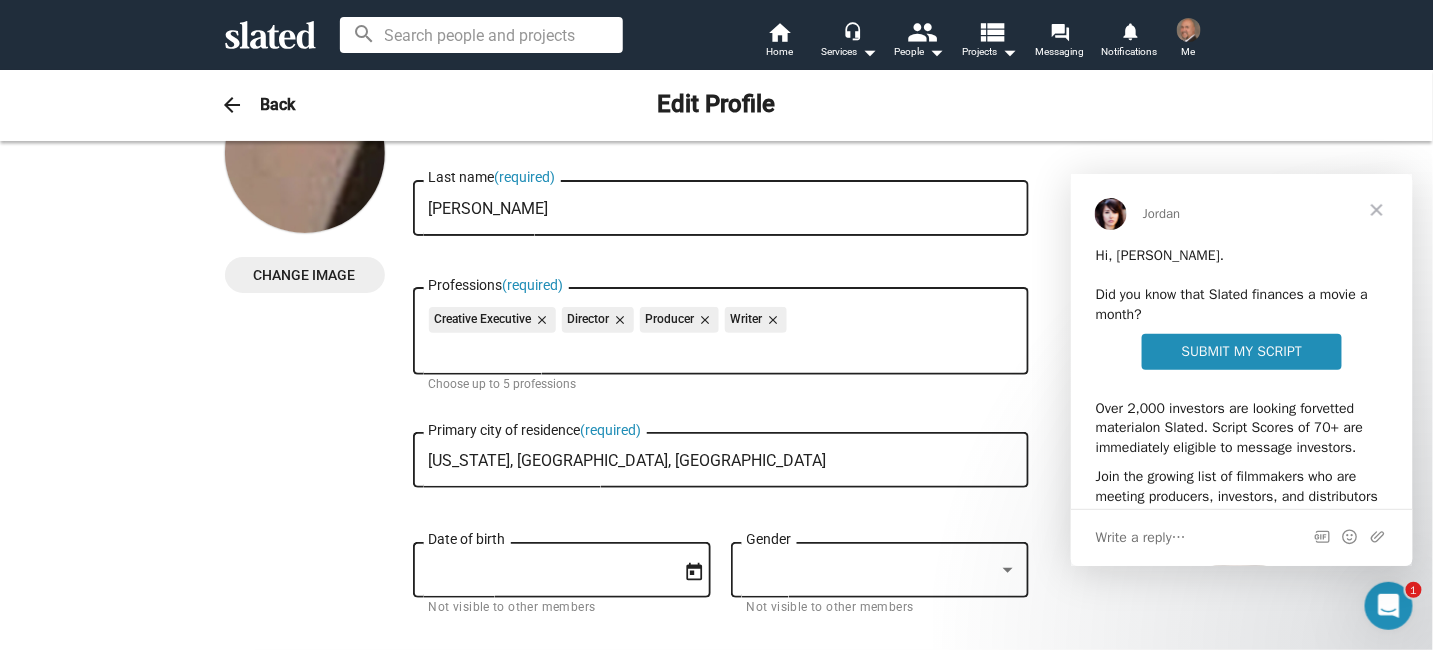 click at bounding box center [1376, 209] 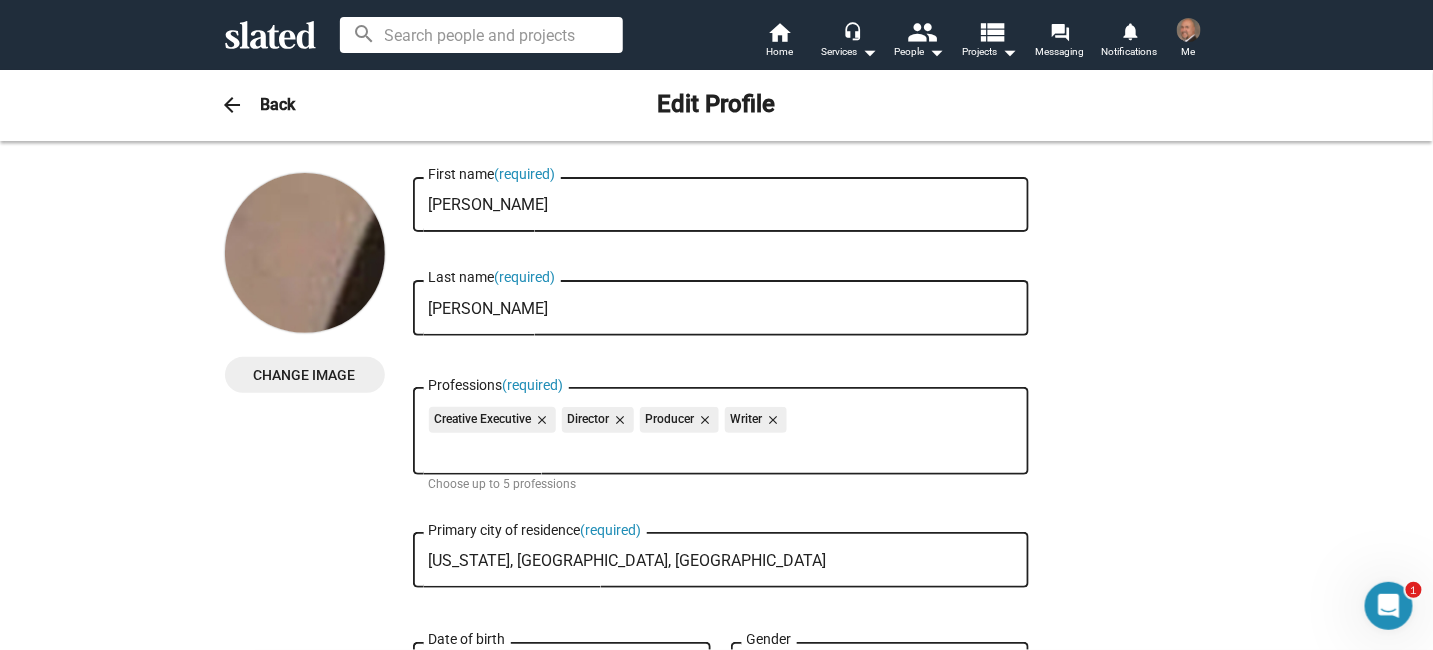 scroll, scrollTop: 300, scrollLeft: 0, axis: vertical 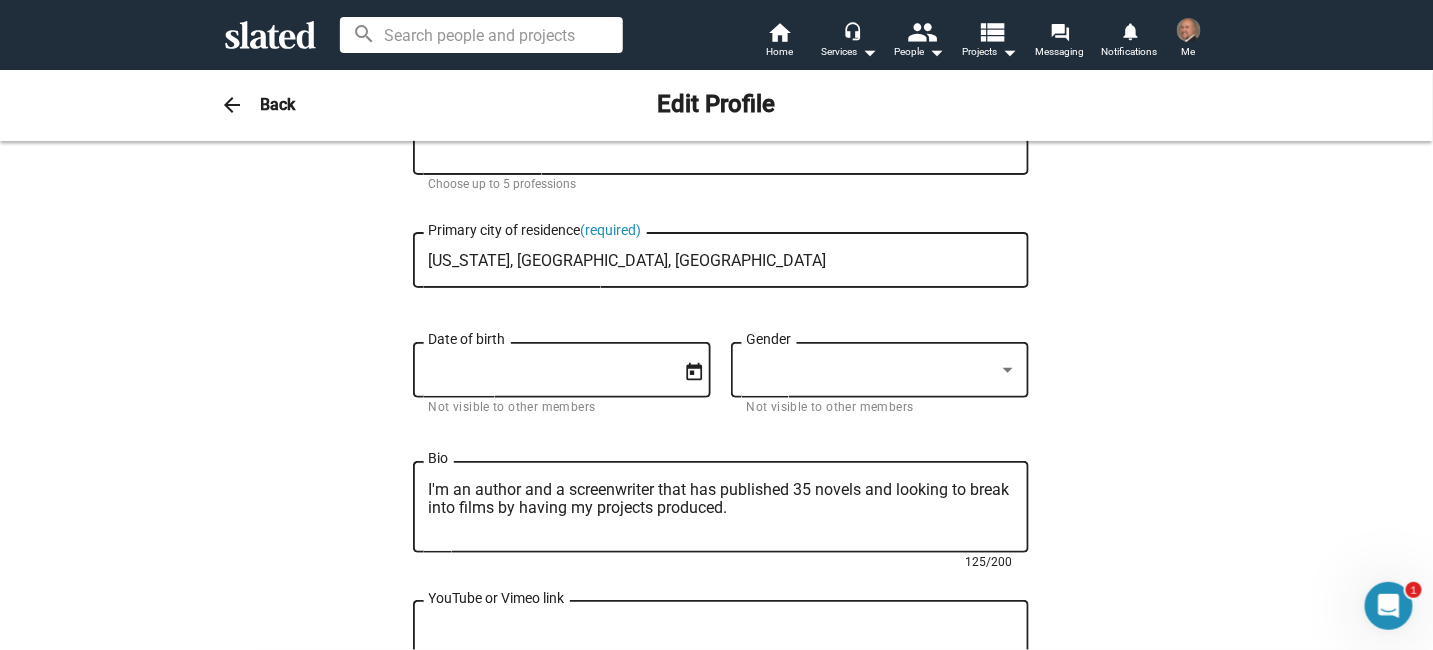 click on "I'm an author and a screenwriter that has published 35 novels and looking to break into films by having my projects produced." at bounding box center [721, 508] 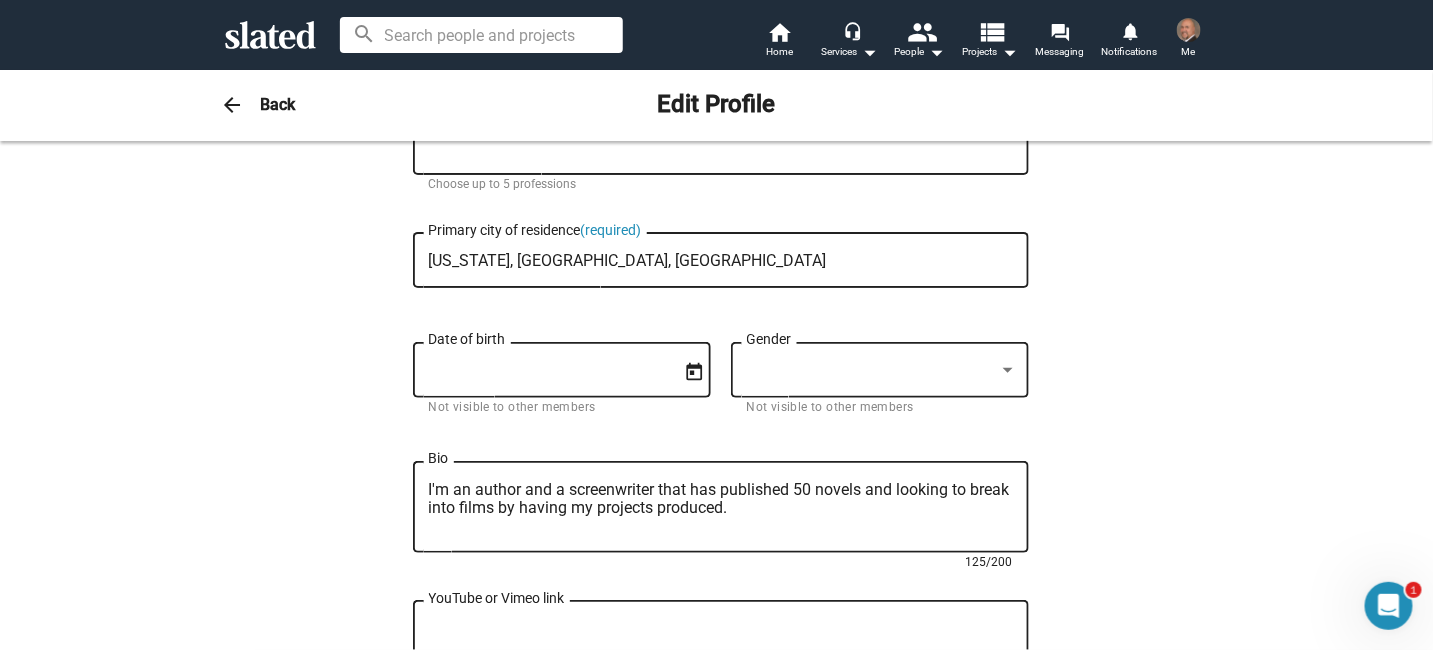 click on "I'm an author and a screenwriter that has published 50 novels and looking to break into films by having my projects produced." at bounding box center [721, 508] 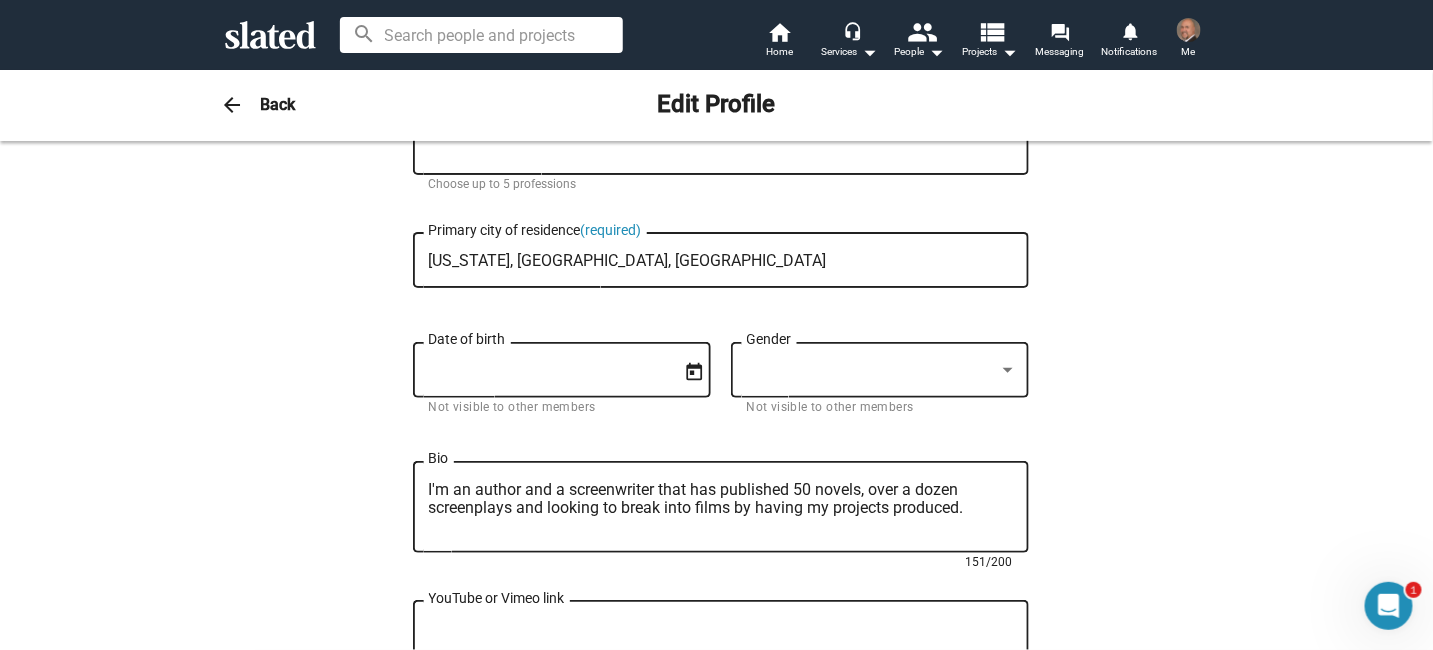 click on "I'm an author and a screenwriter that has published 50 novels, over a dozen screenplays and looking to break into films by having my projects produced." at bounding box center [721, 508] 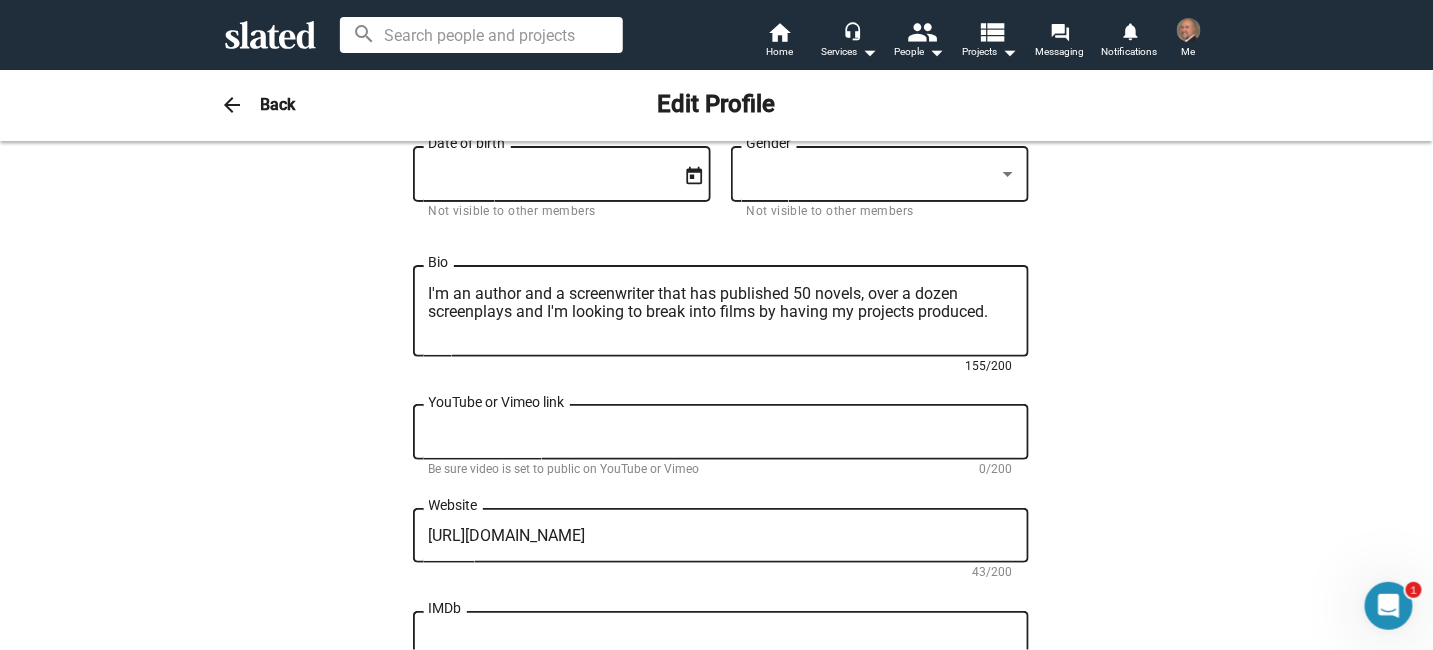 scroll, scrollTop: 500, scrollLeft: 0, axis: vertical 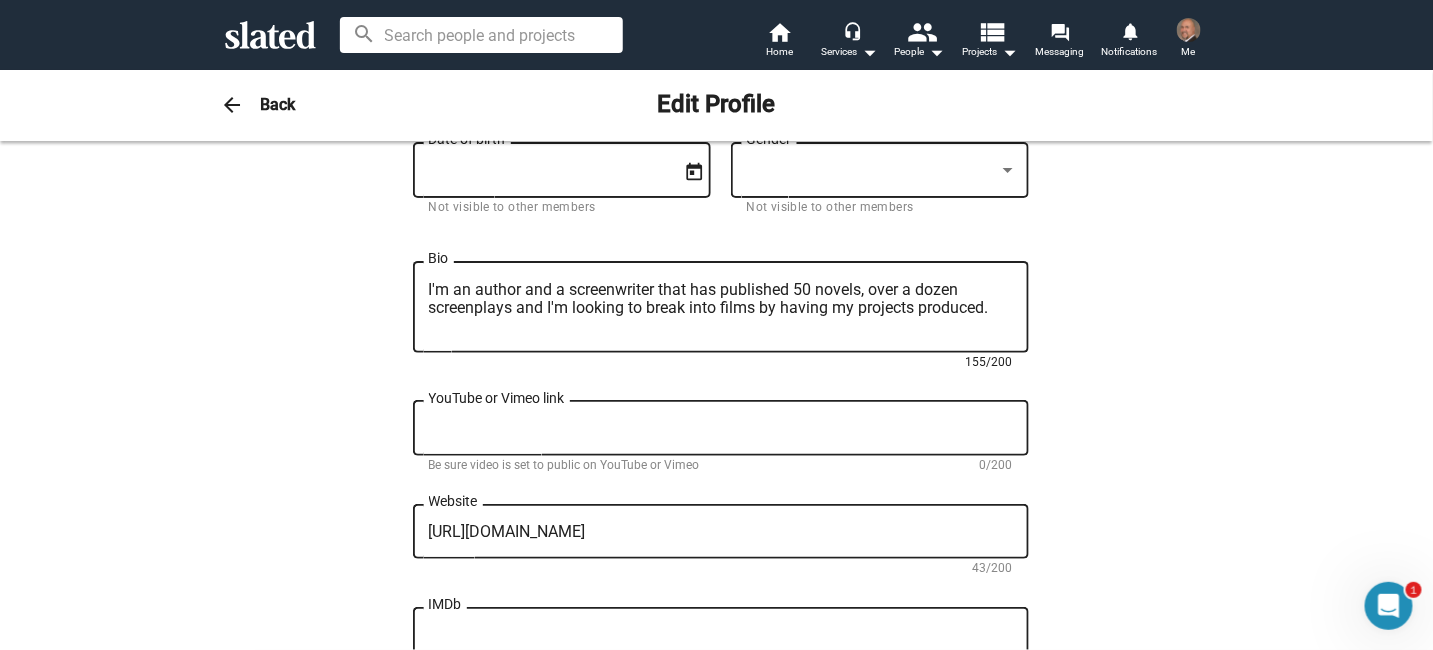 type on "I'm an author and a screenwriter that has published 50 novels, over a dozen screenplays and I'm looking to break into films by having my projects produced." 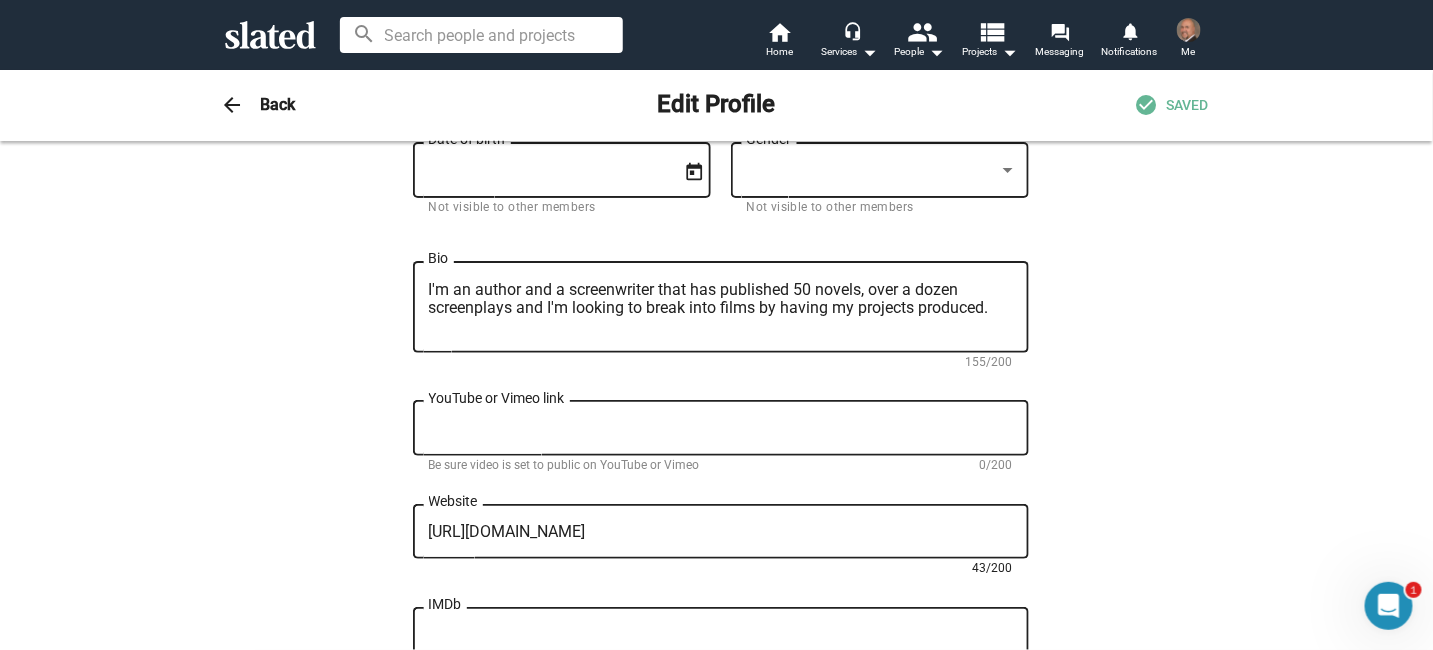 drag, startPoint x: 767, startPoint y: 531, endPoint x: 309, endPoint y: 526, distance: 458.02728 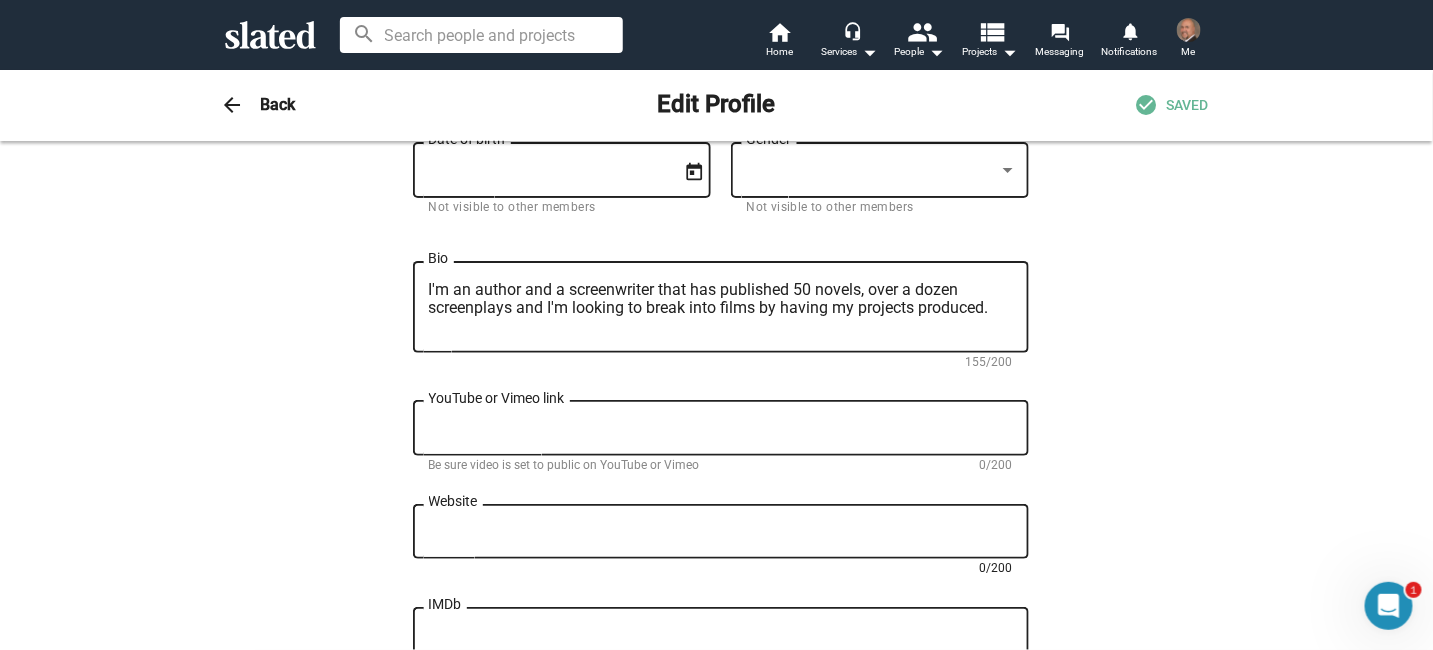 scroll, scrollTop: 800, scrollLeft: 0, axis: vertical 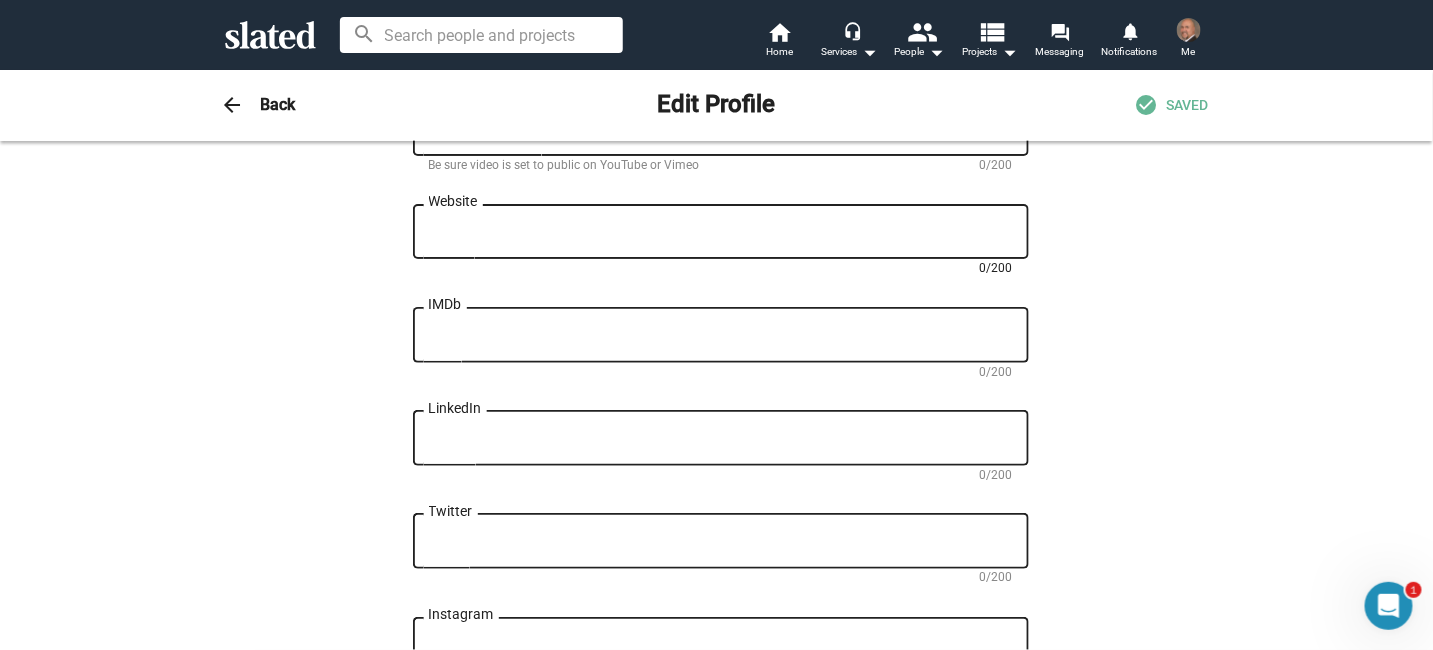 type 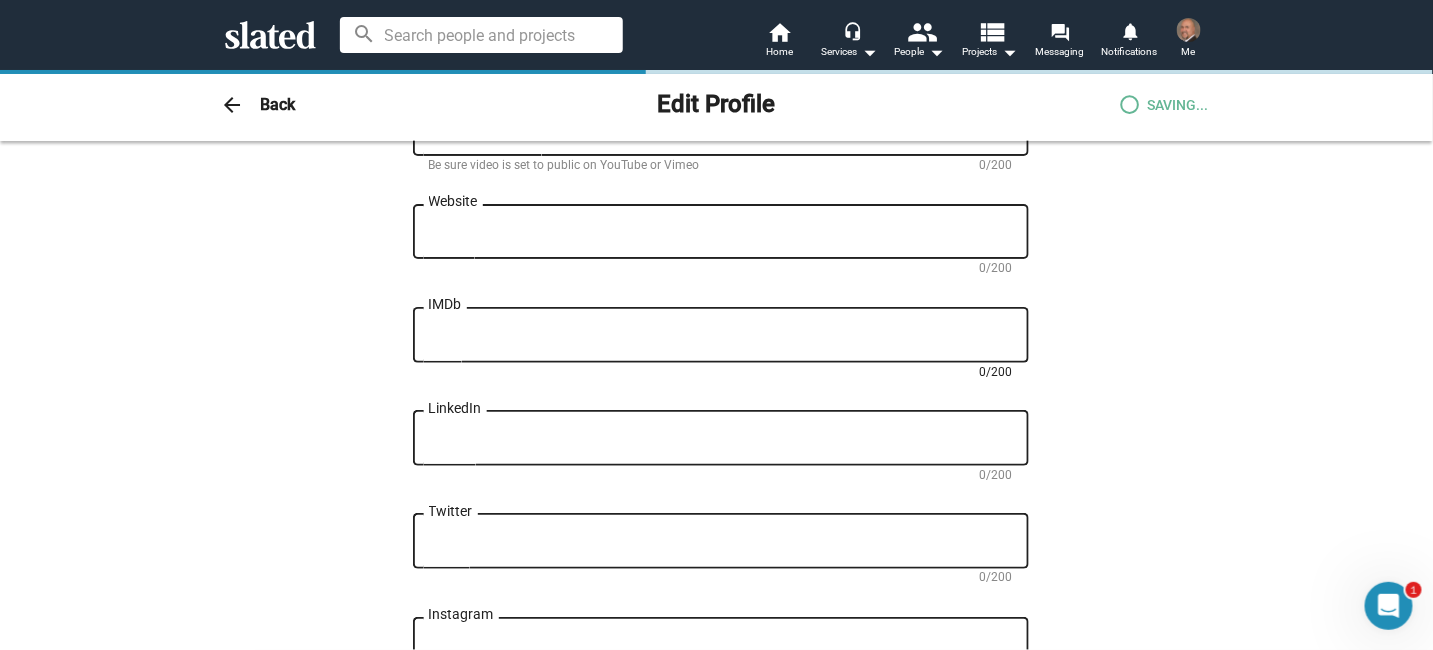 click on "IMDb" at bounding box center [721, 336] 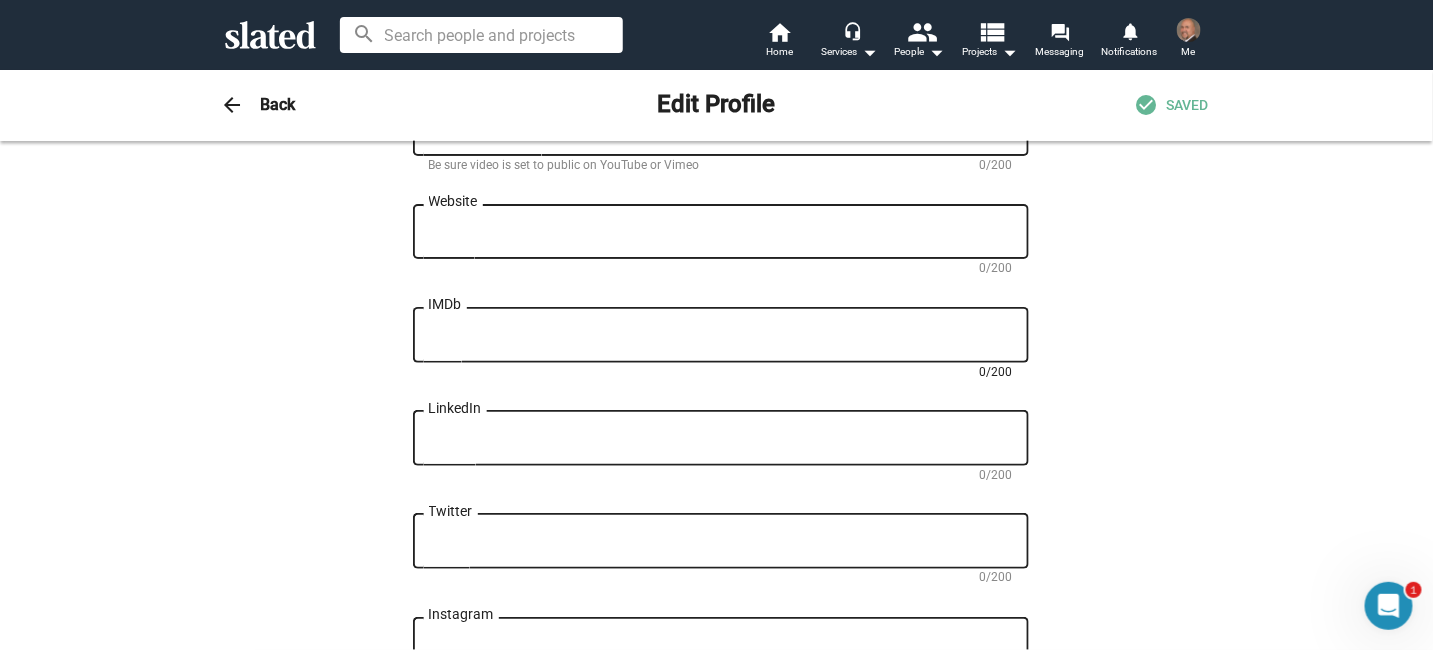 paste on "https://pro.imdb.com/name/nm7246363?ref_=hm_nv_usr_profile" 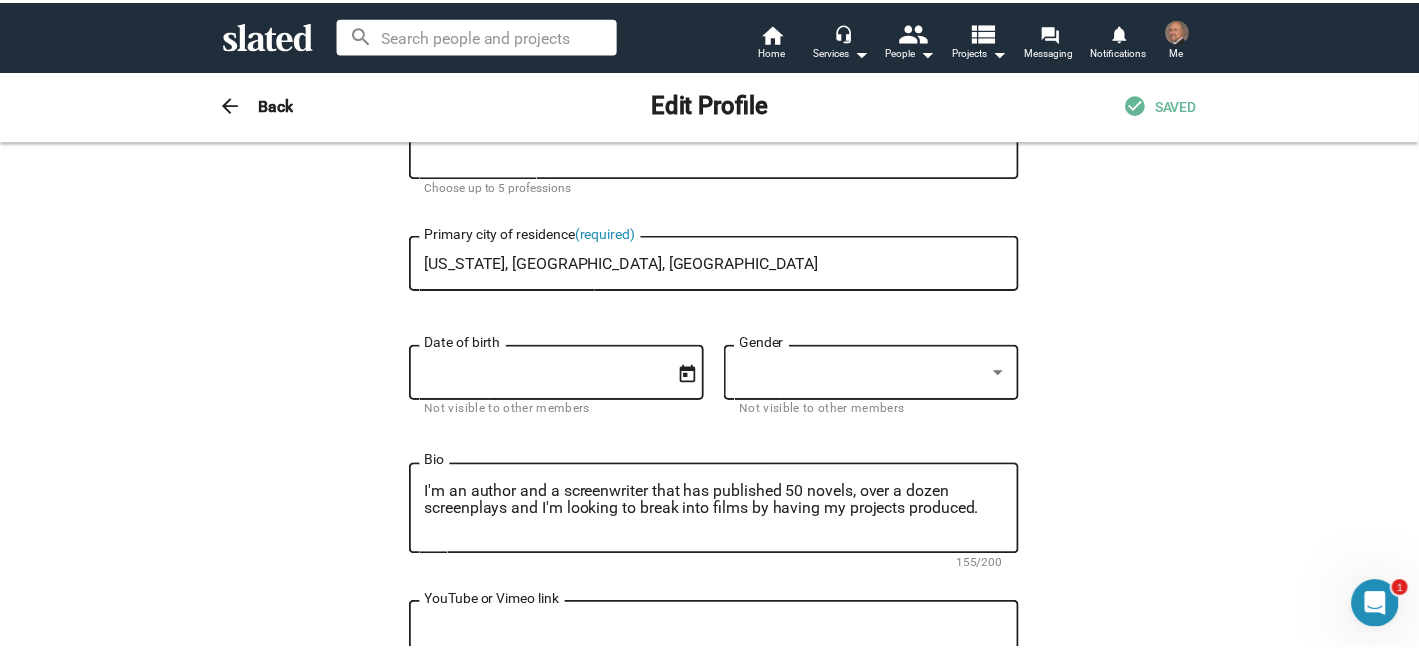 scroll, scrollTop: 0, scrollLeft: 0, axis: both 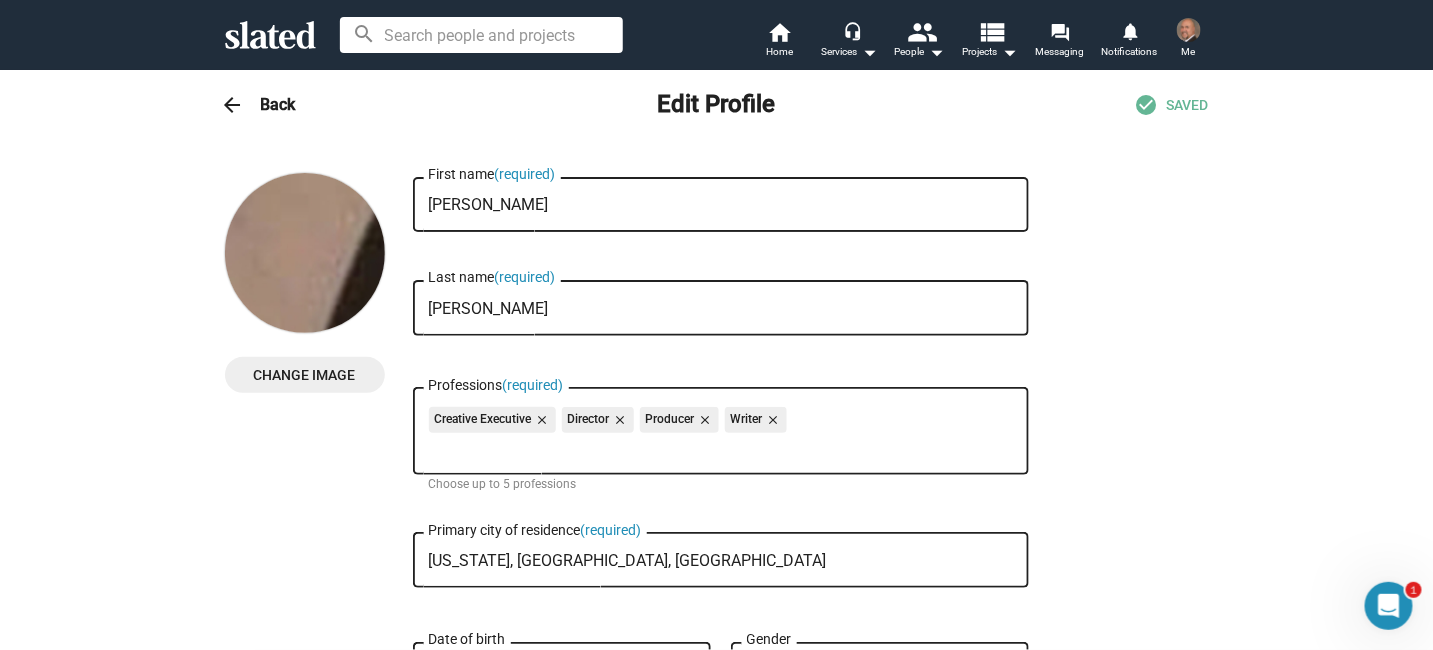 type on "https://pro.imdb.com/name/nm7246363?ref_=hm_nv_usr_profile" 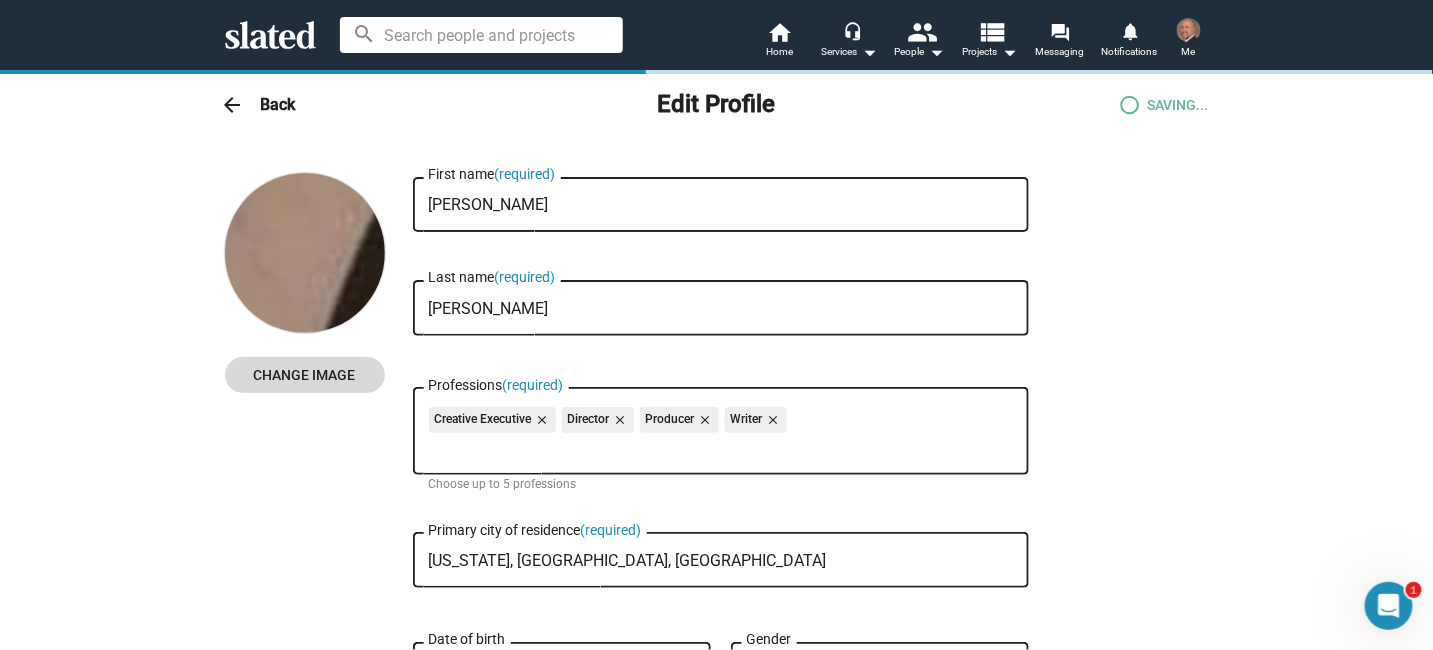 click on "Change Image" at bounding box center [305, 375] 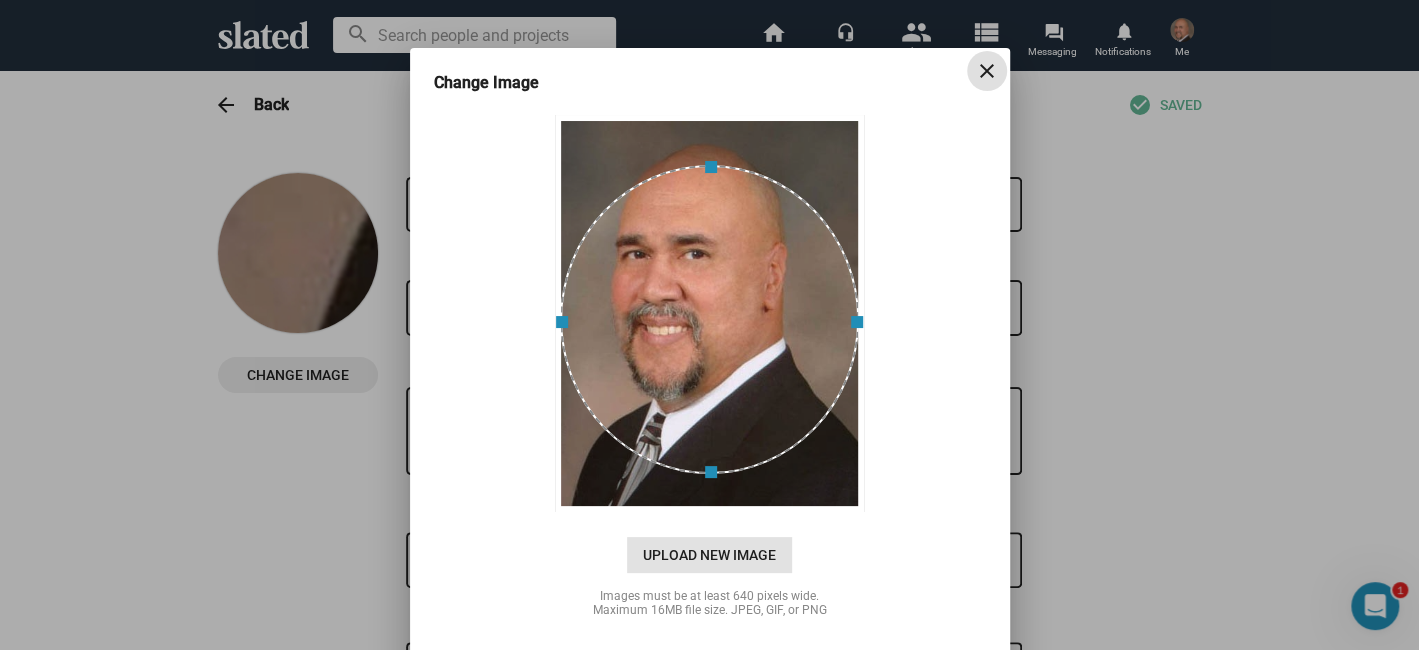 click on "Upload New Image" 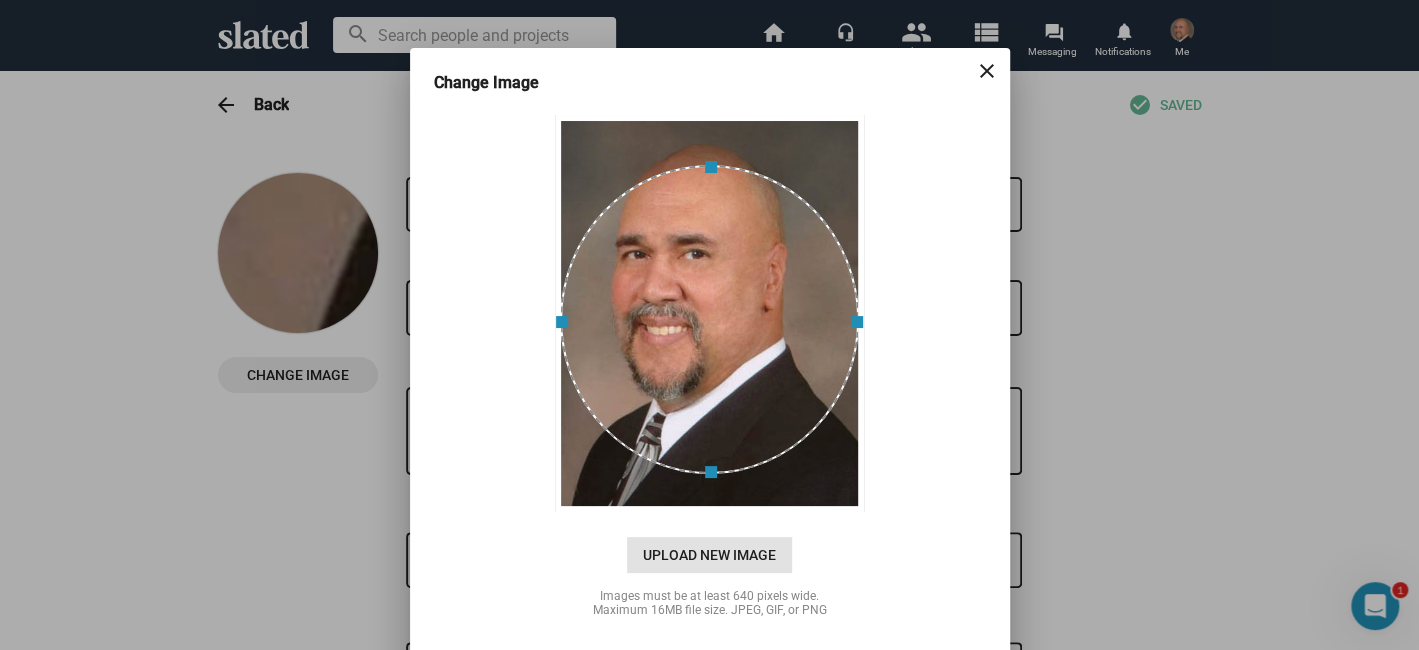 type on "C:\fakepath\391722313_7420041464675976_7207000317013216257_n.jpg" 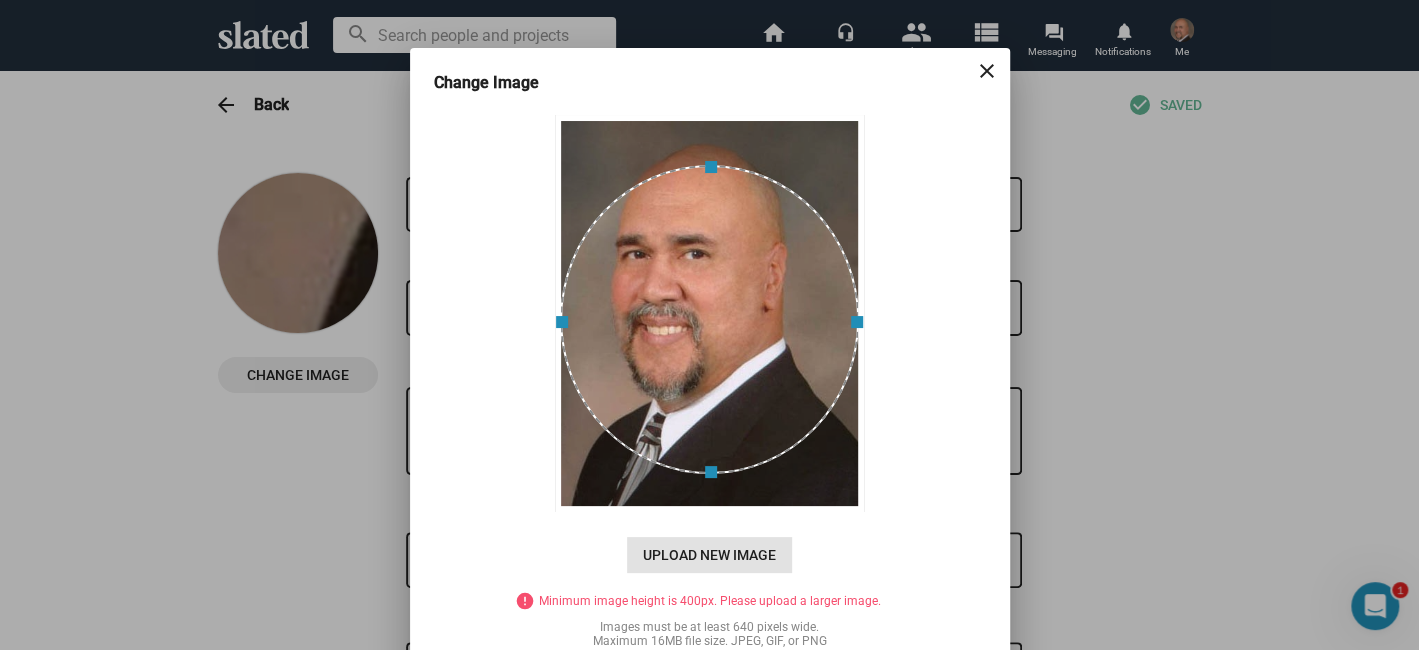 click on "Upload New Image" 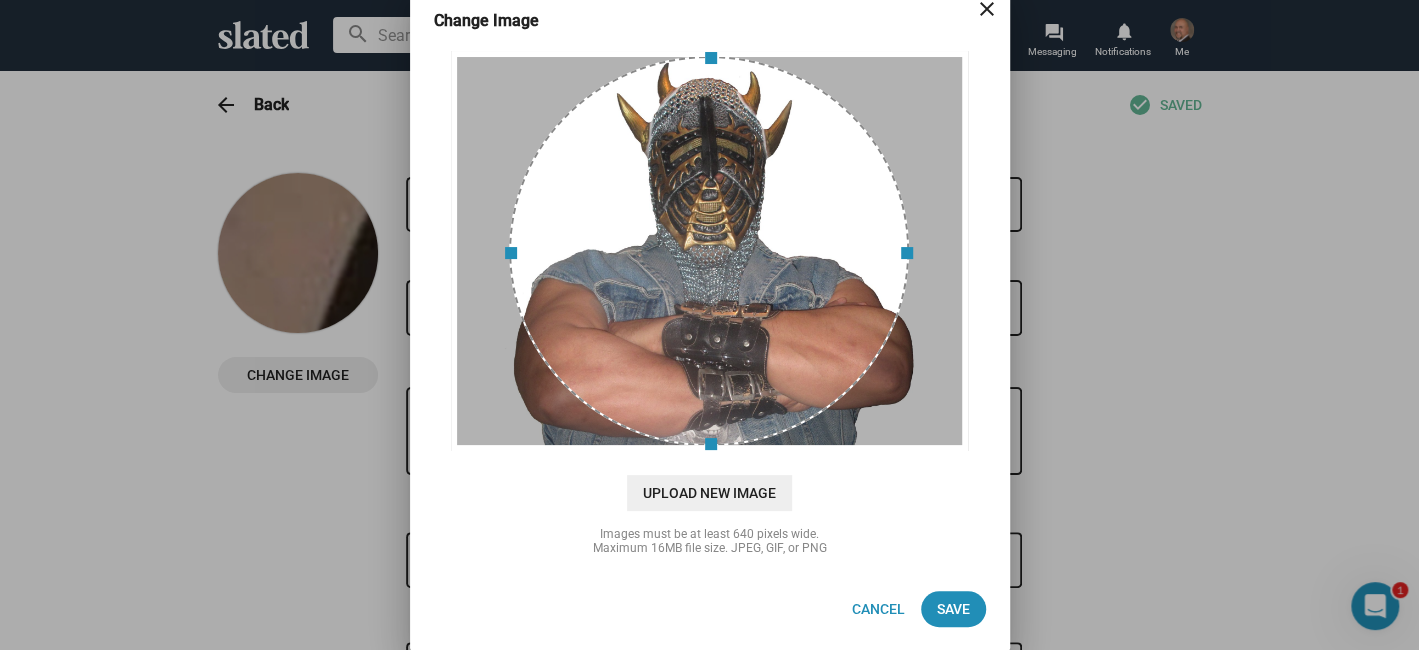 scroll, scrollTop: 63, scrollLeft: 0, axis: vertical 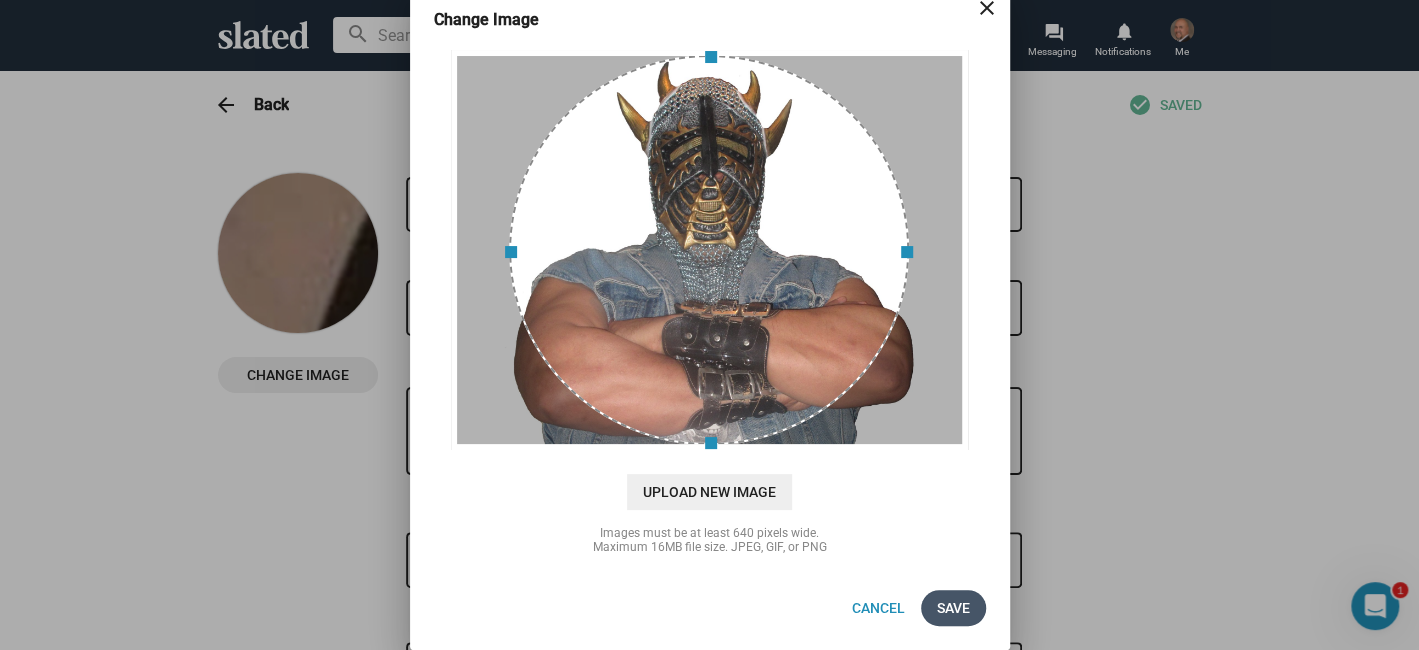 click on "Save" 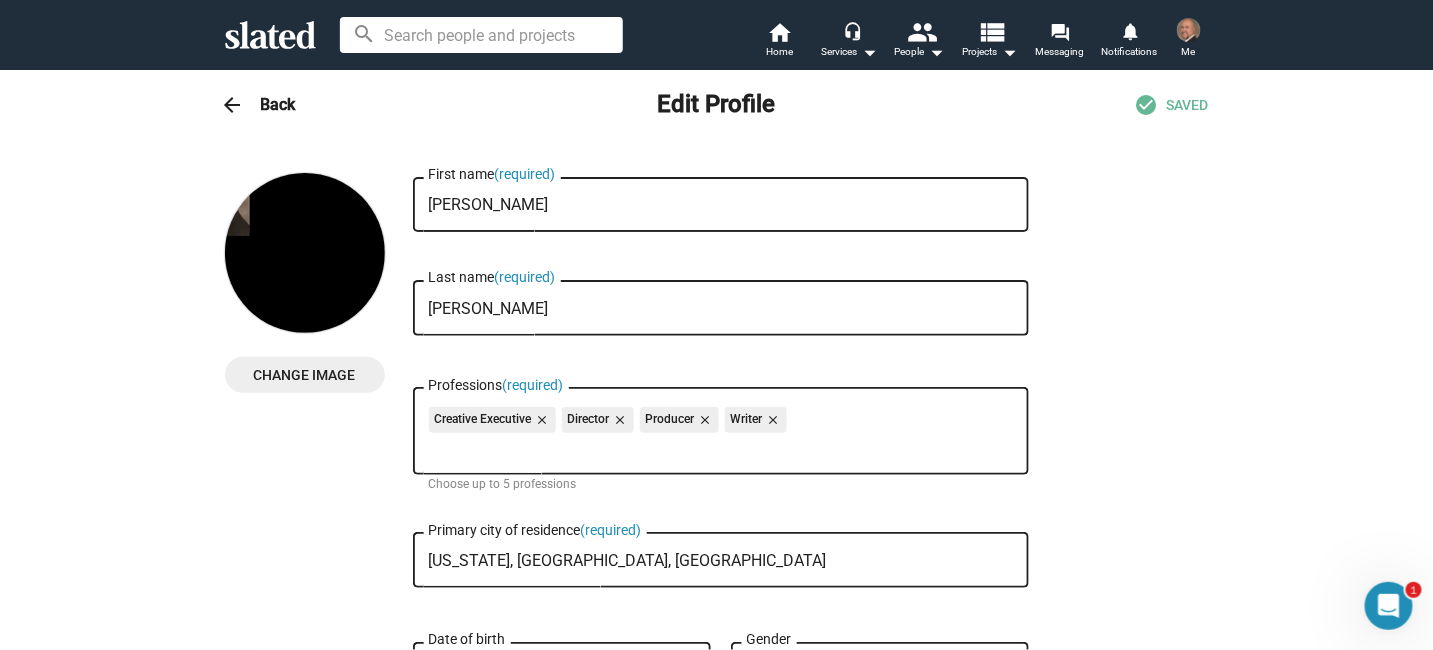 click on "Change Image" at bounding box center (305, 375) 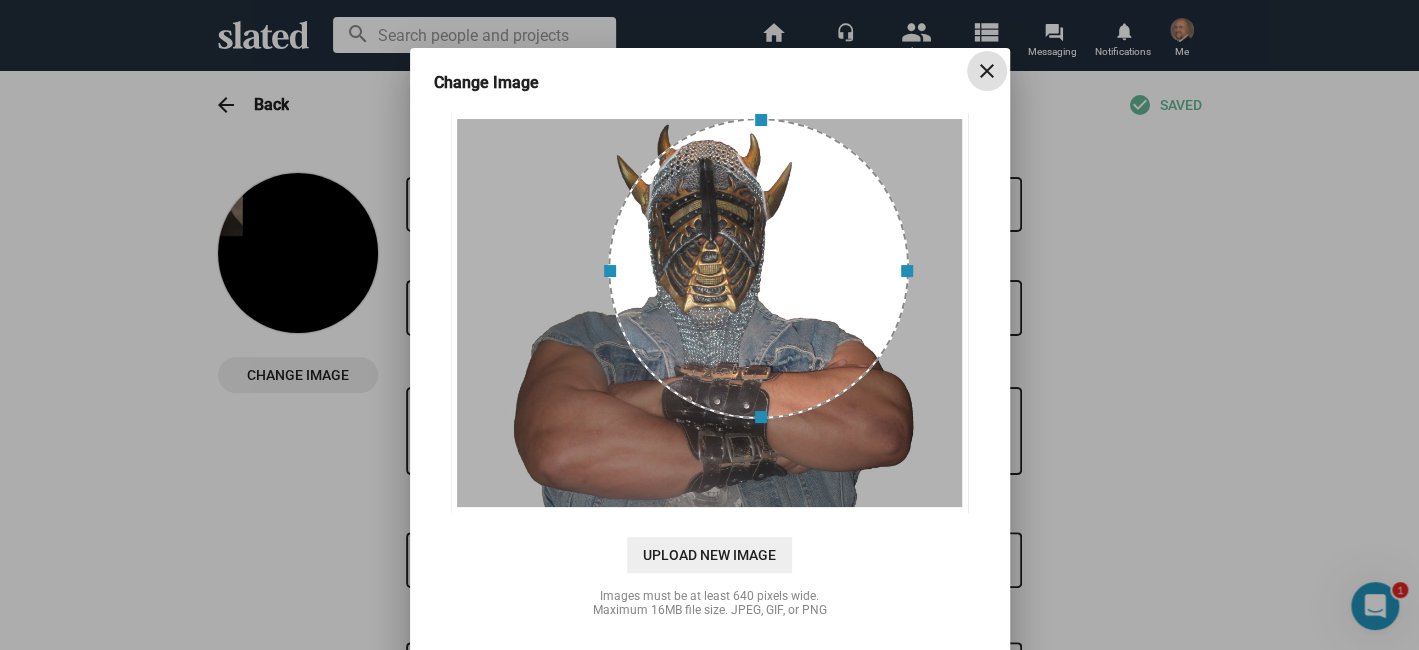 drag, startPoint x: 499, startPoint y: 317, endPoint x: 598, endPoint y: 292, distance: 102.10779 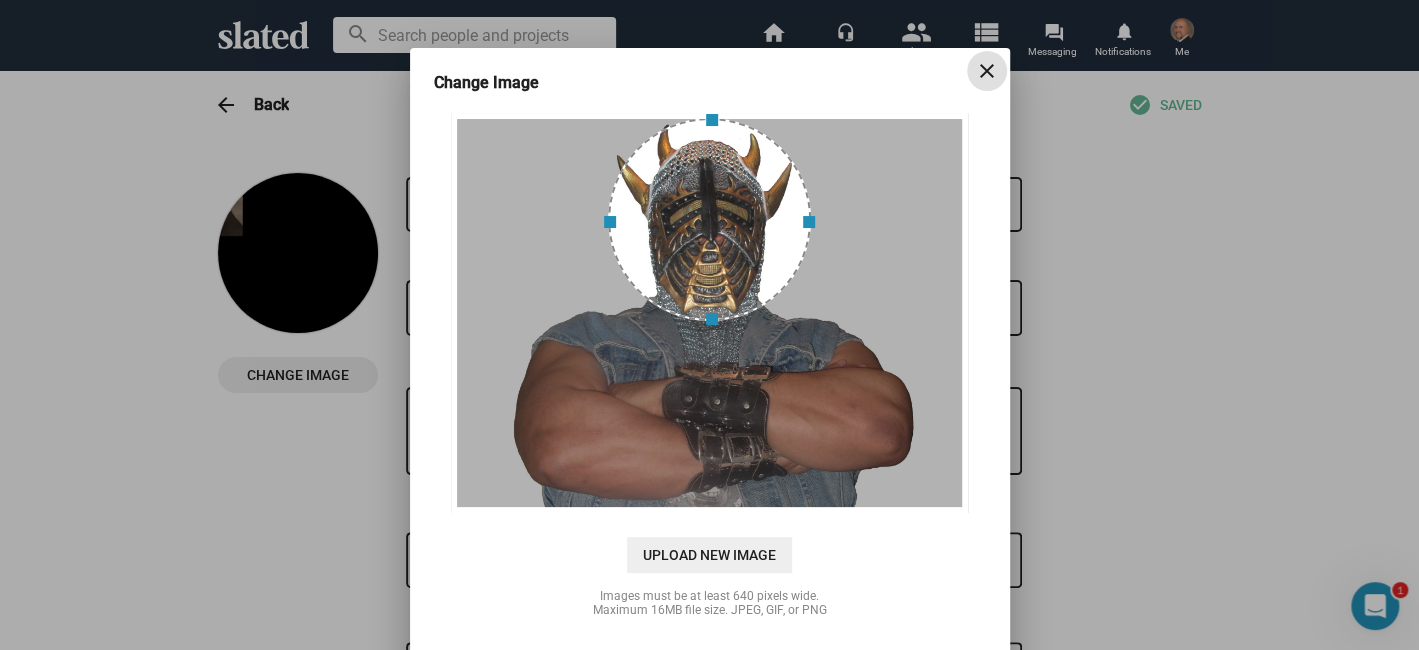 drag, startPoint x: 752, startPoint y: 414, endPoint x: 731, endPoint y: 316, distance: 100.22475 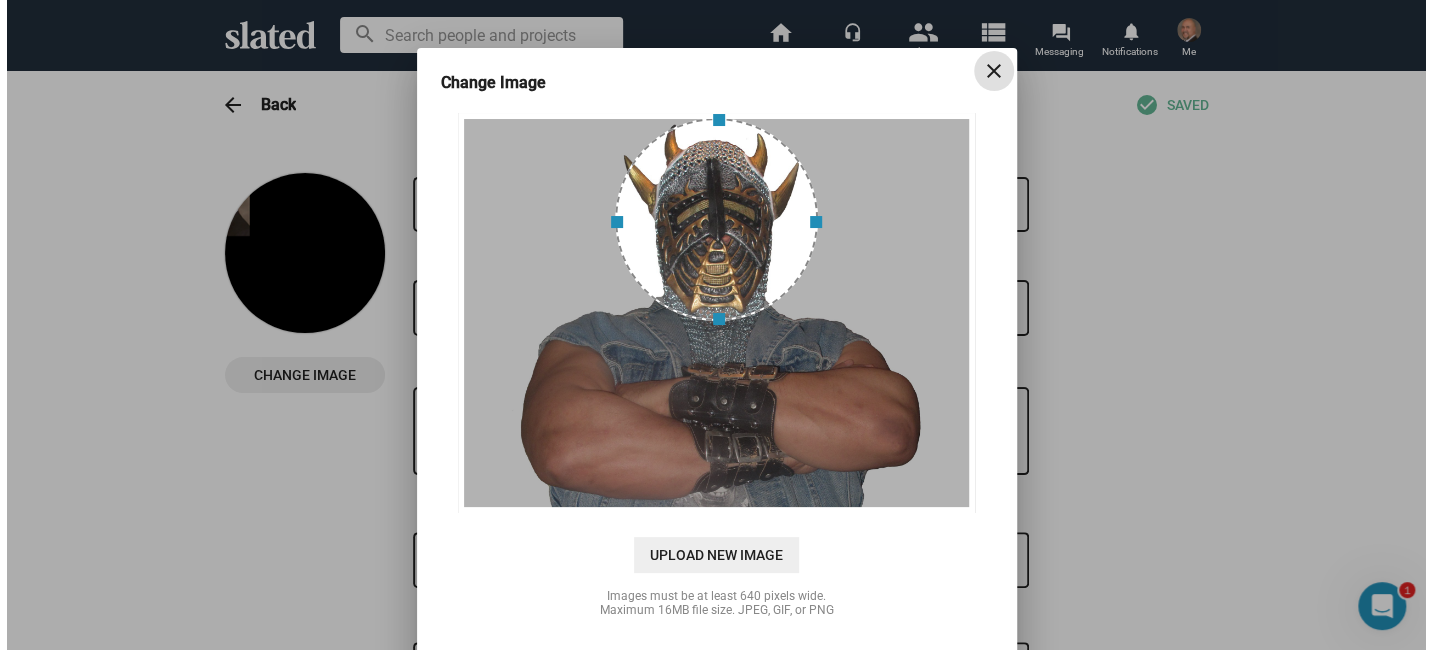 scroll, scrollTop: 63, scrollLeft: 0, axis: vertical 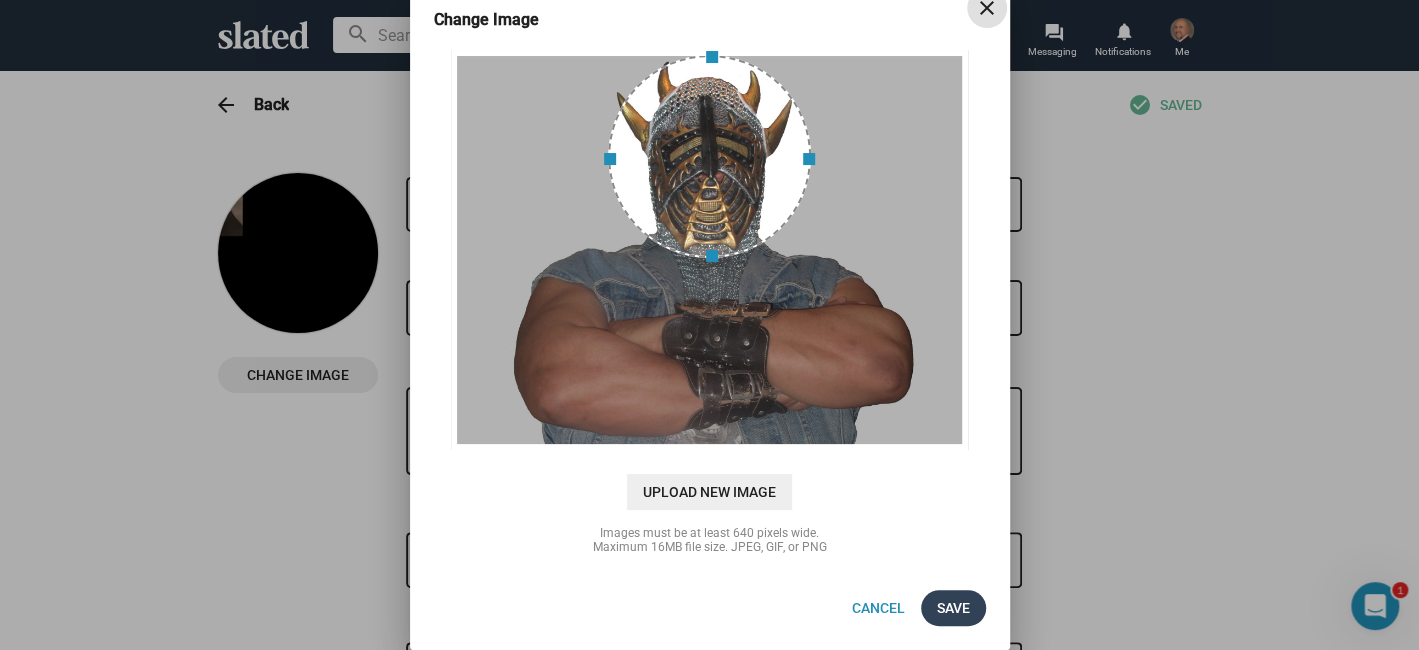 click on "Save" 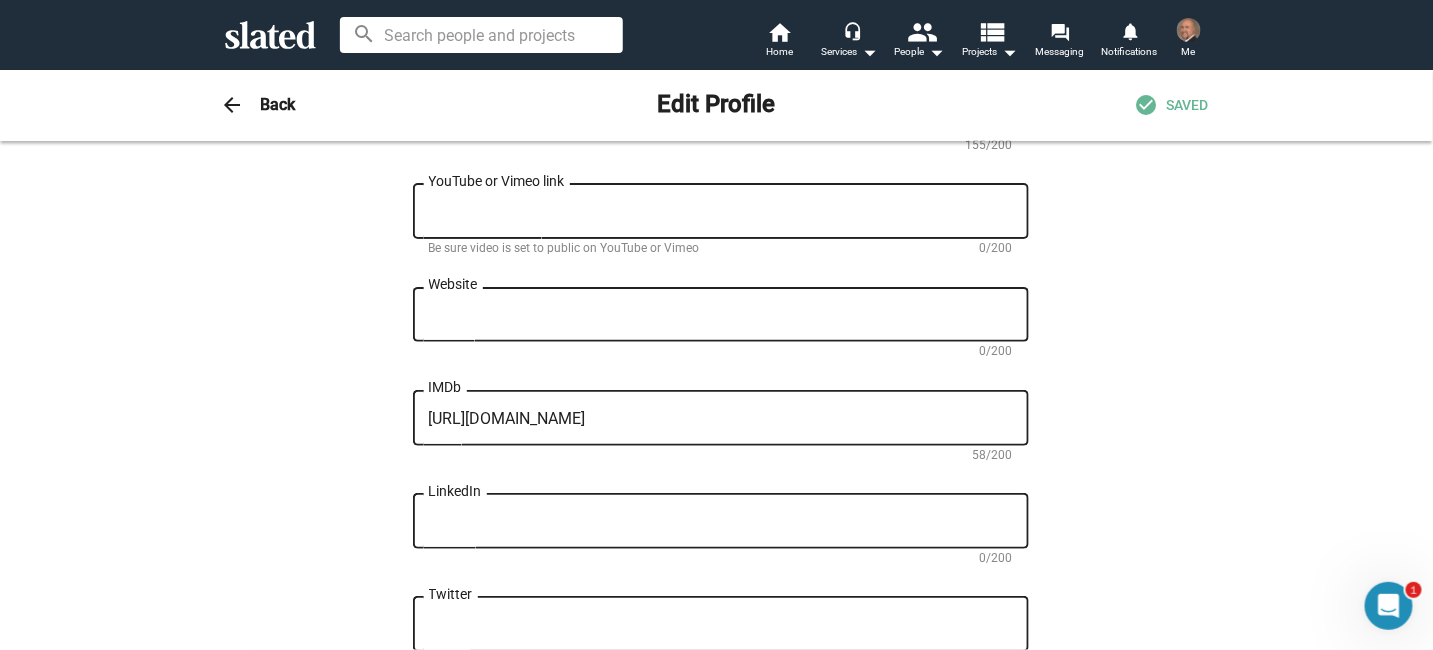 scroll, scrollTop: 700, scrollLeft: 0, axis: vertical 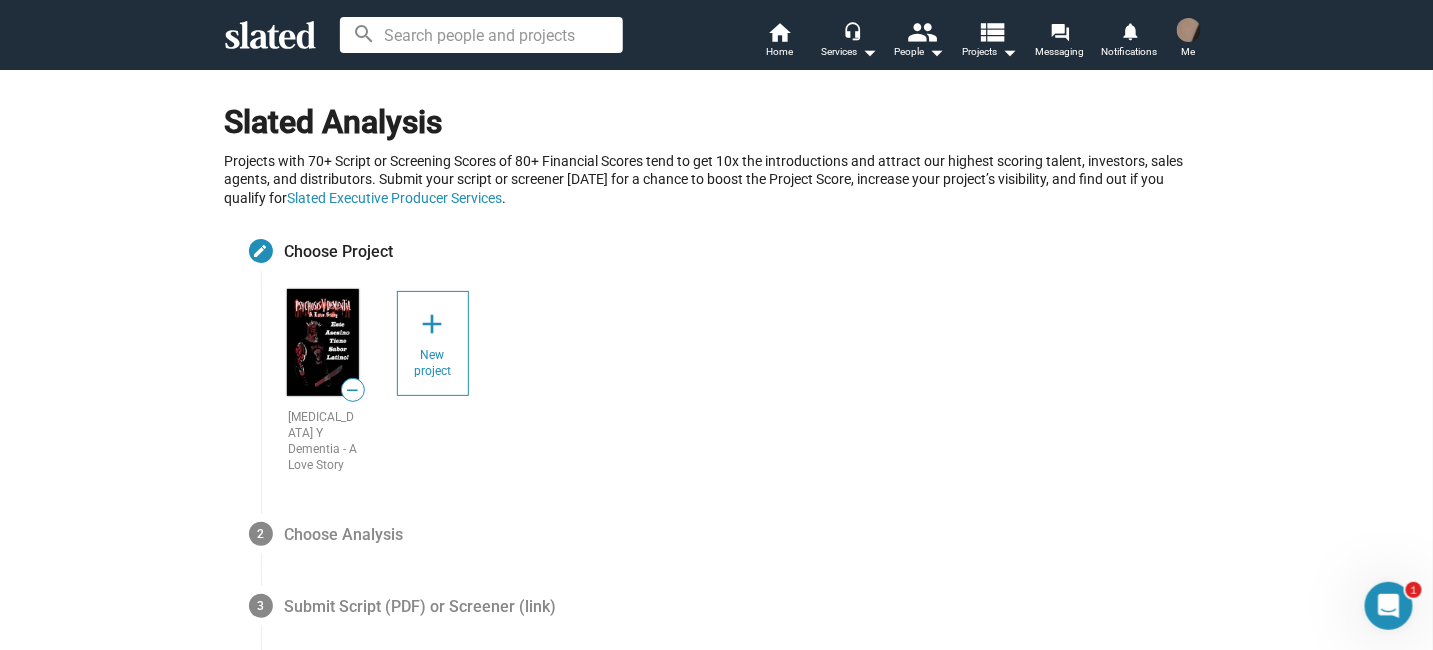 click at bounding box center [1388, 605] 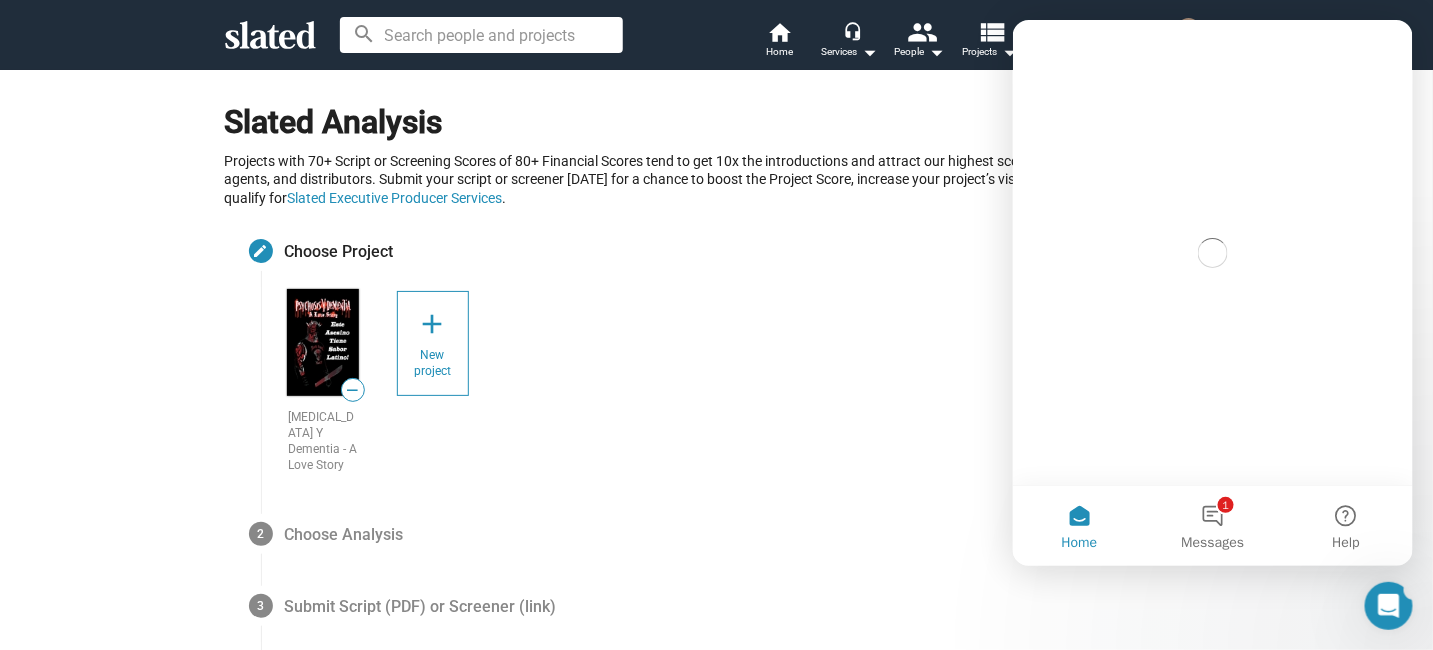 scroll, scrollTop: 0, scrollLeft: 0, axis: both 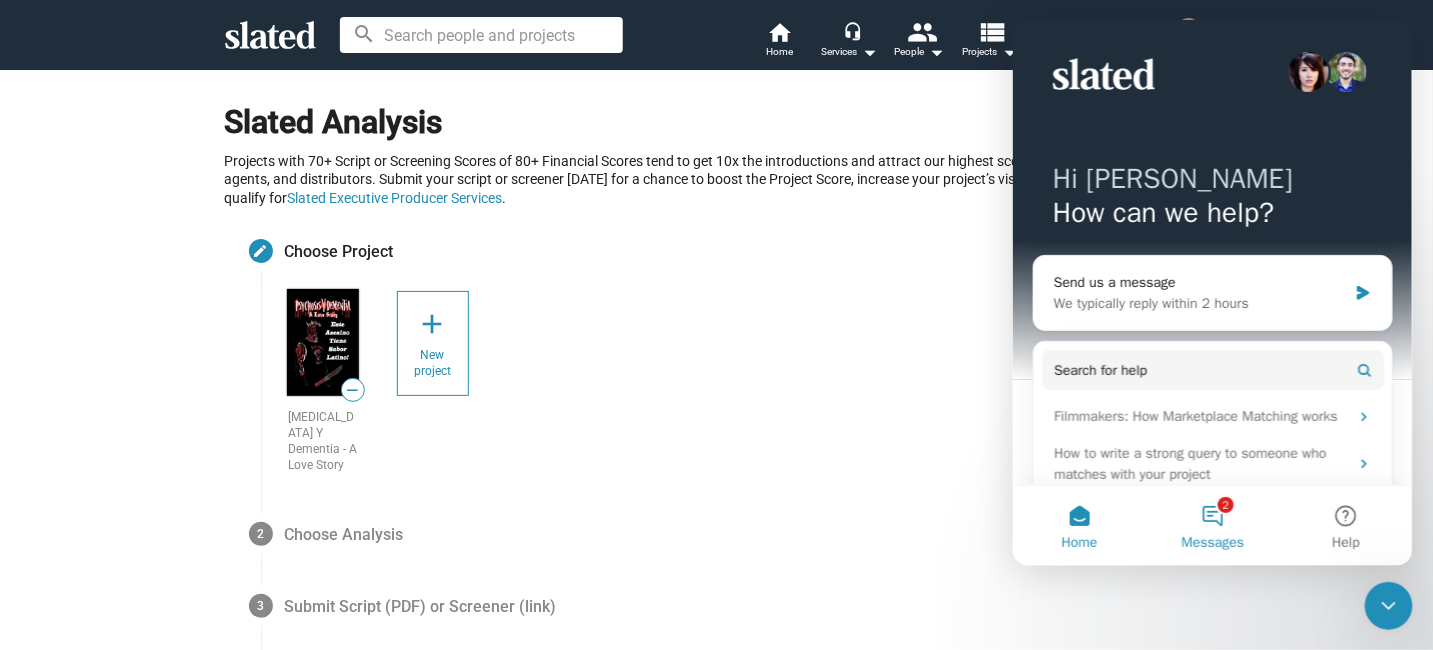click on "2 Messages" at bounding box center (1211, 525) 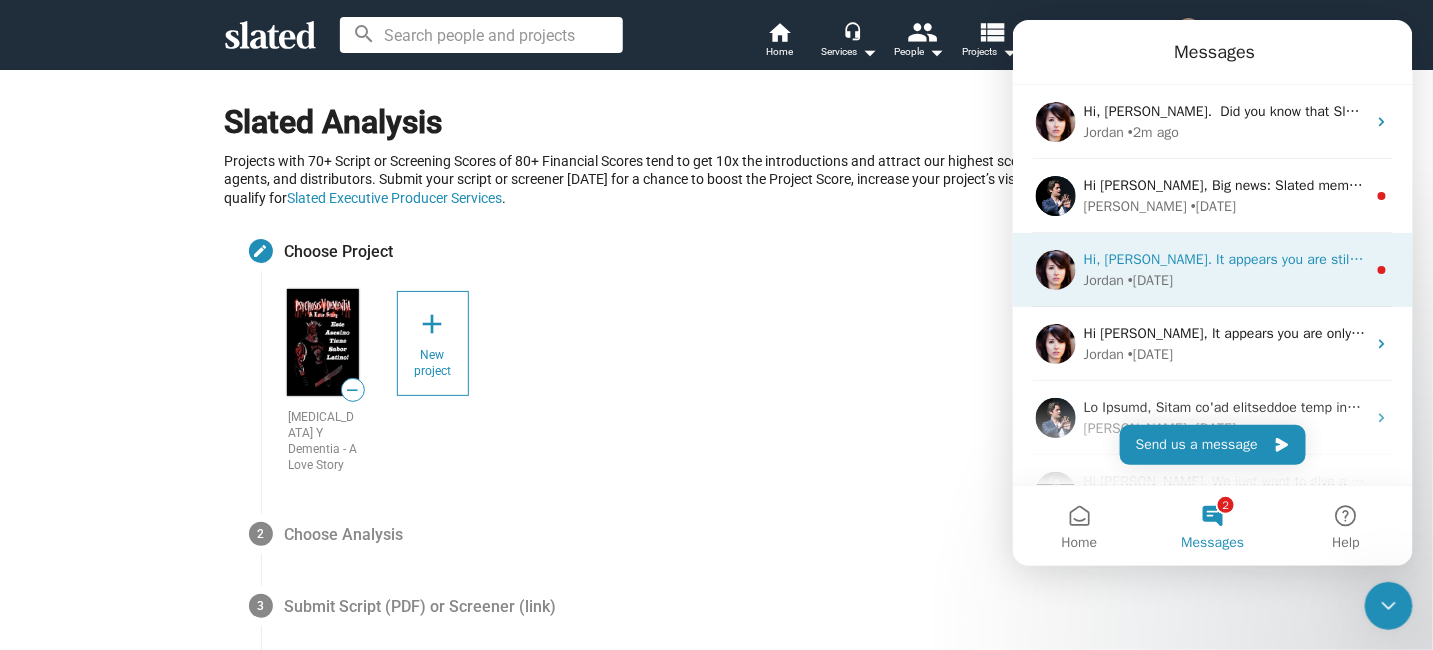 click on "Hi, [PERSON_NAME]. It appears you are still only tracking 27 Slated members. Slated's value to you increases exponentially as your network grows. So, take a moment to link your address books to see who's in that you already know. You’ll also be notified automatically as new contacts & friends join the site.     Was this helpful? (select below)" at bounding box center (2134, 258) 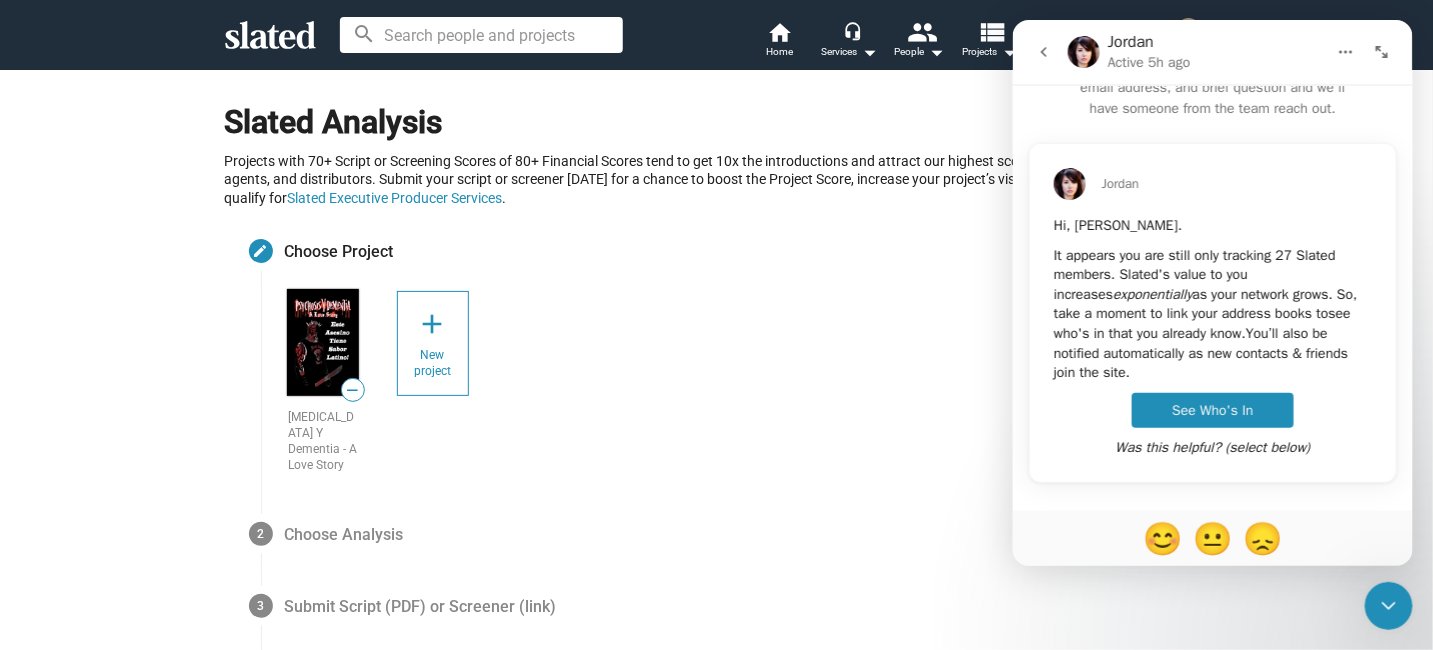 scroll, scrollTop: 56, scrollLeft: 0, axis: vertical 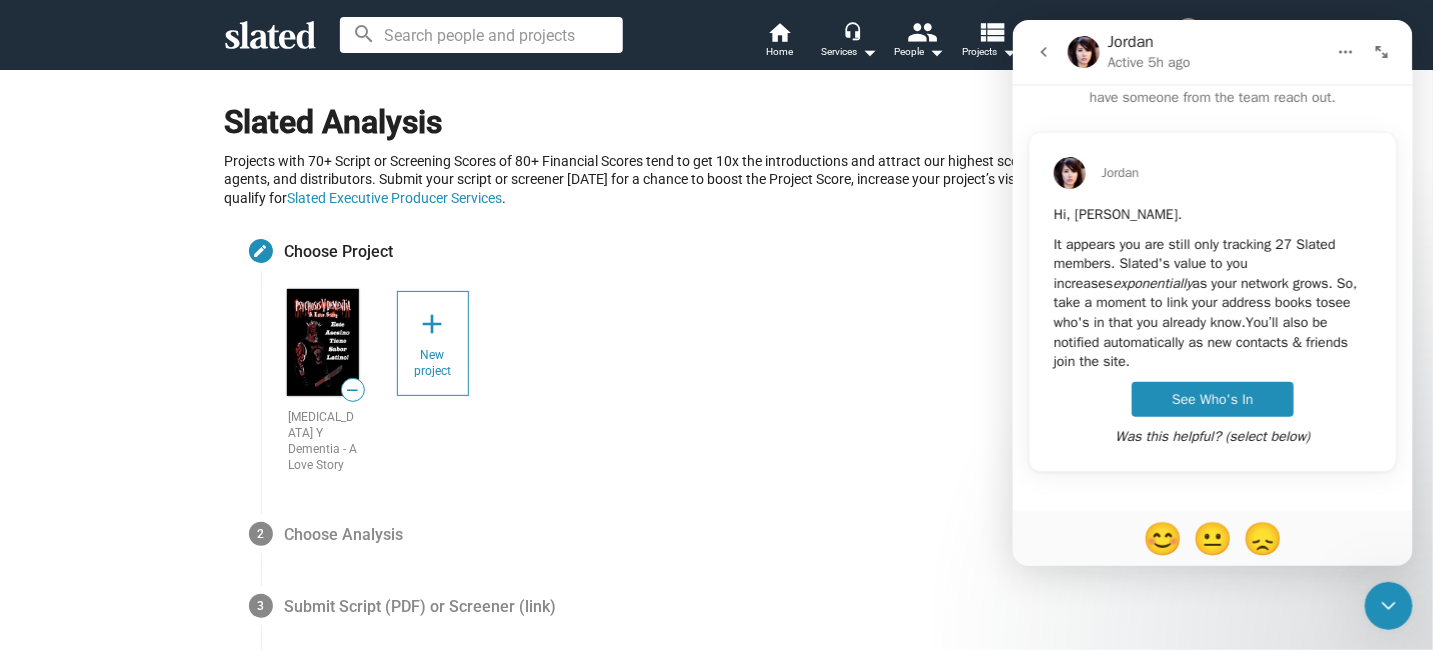 click 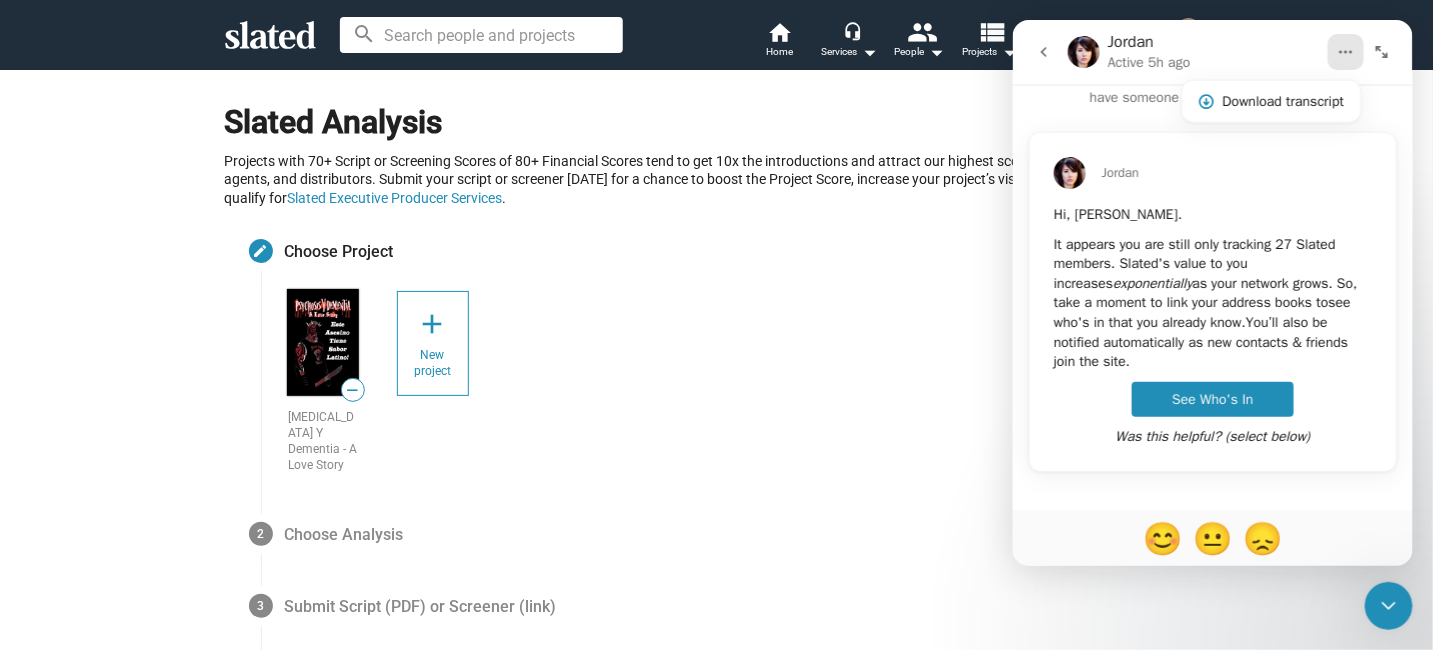 click on "— [MEDICAL_DATA] Y Dementia - A Love Story add New project" at bounding box center (763, 392) 